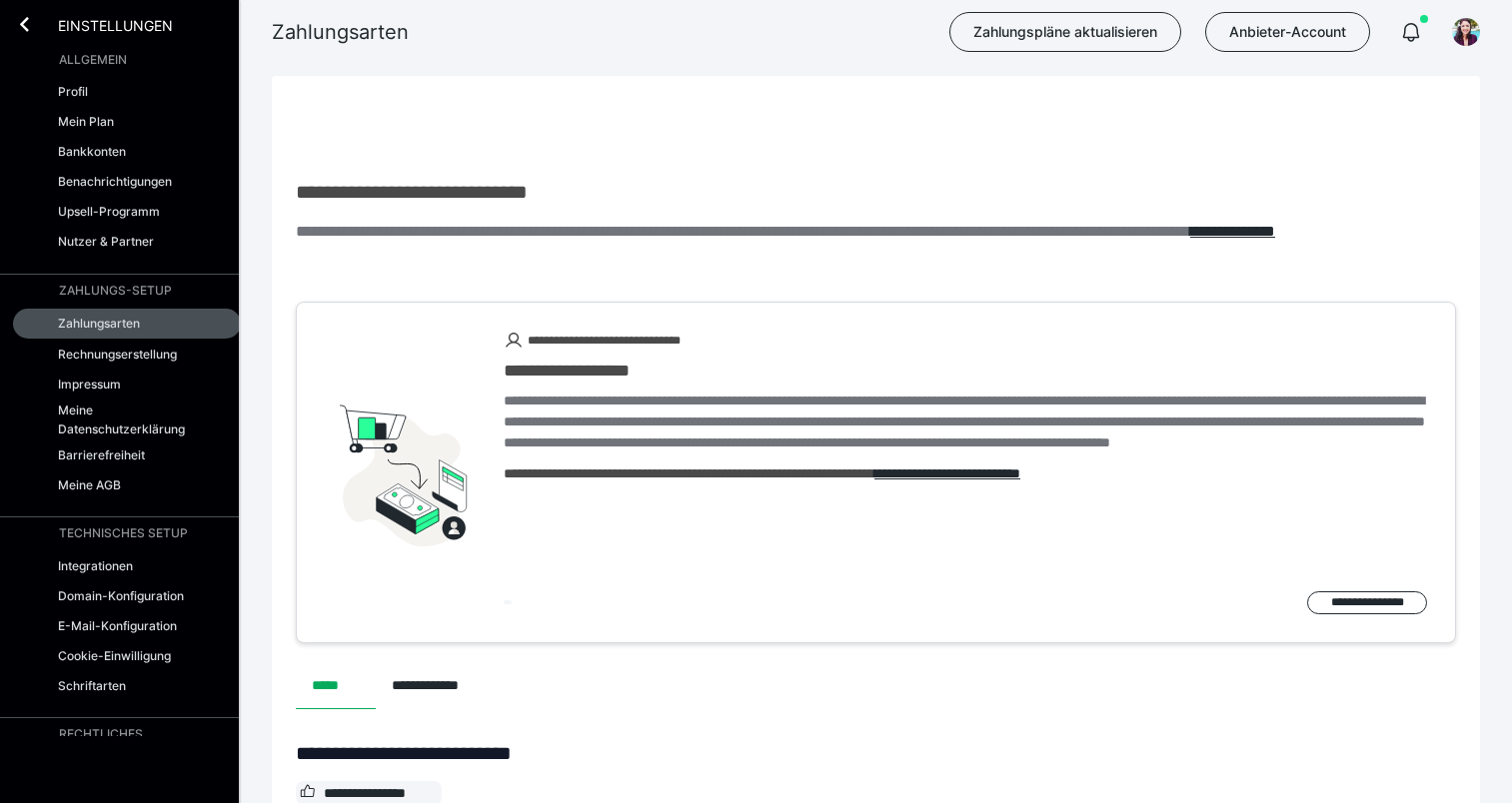 scroll, scrollTop: 1623, scrollLeft: 0, axis: vertical 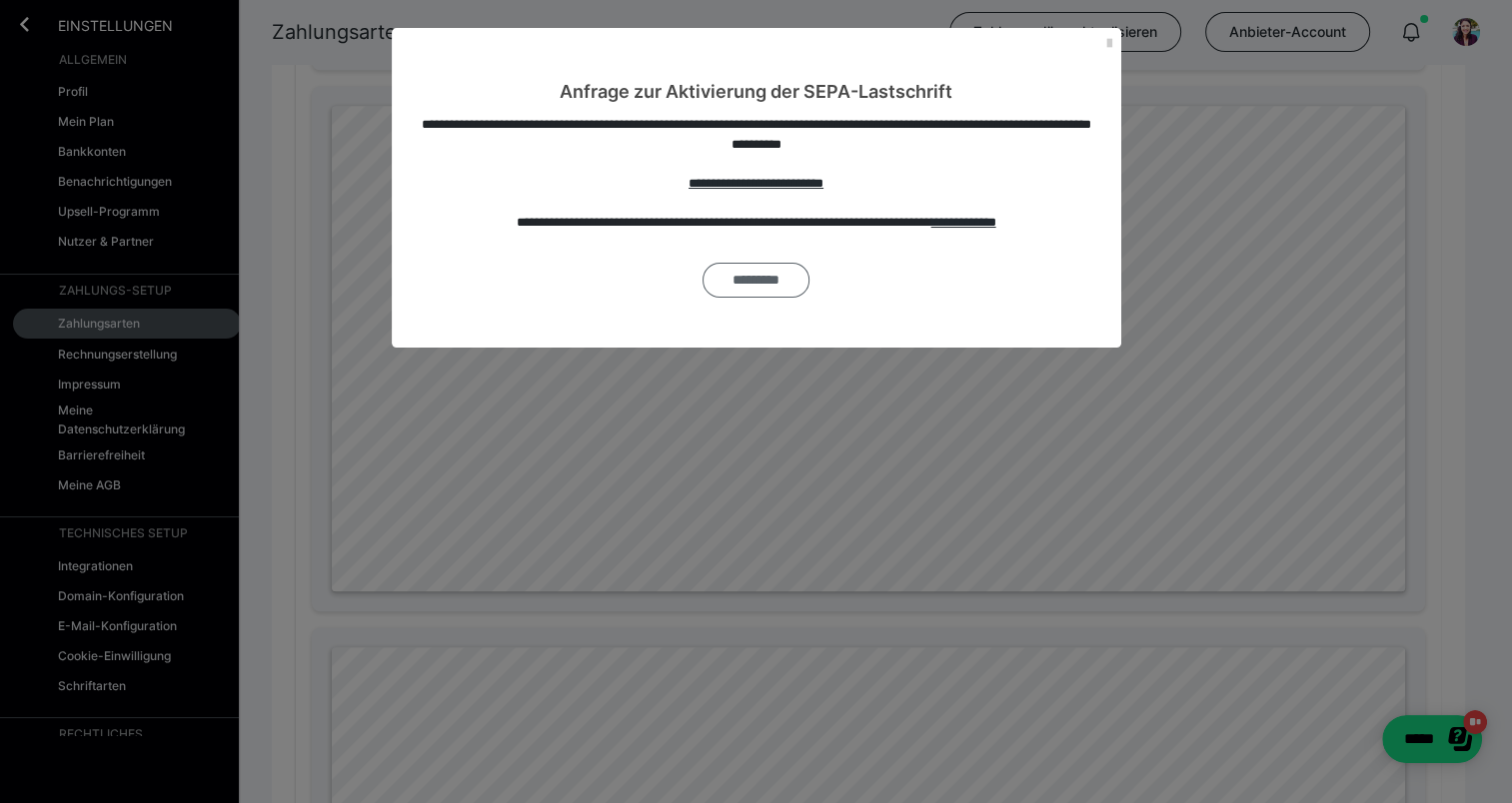 click on "*********" at bounding box center (756, 280) 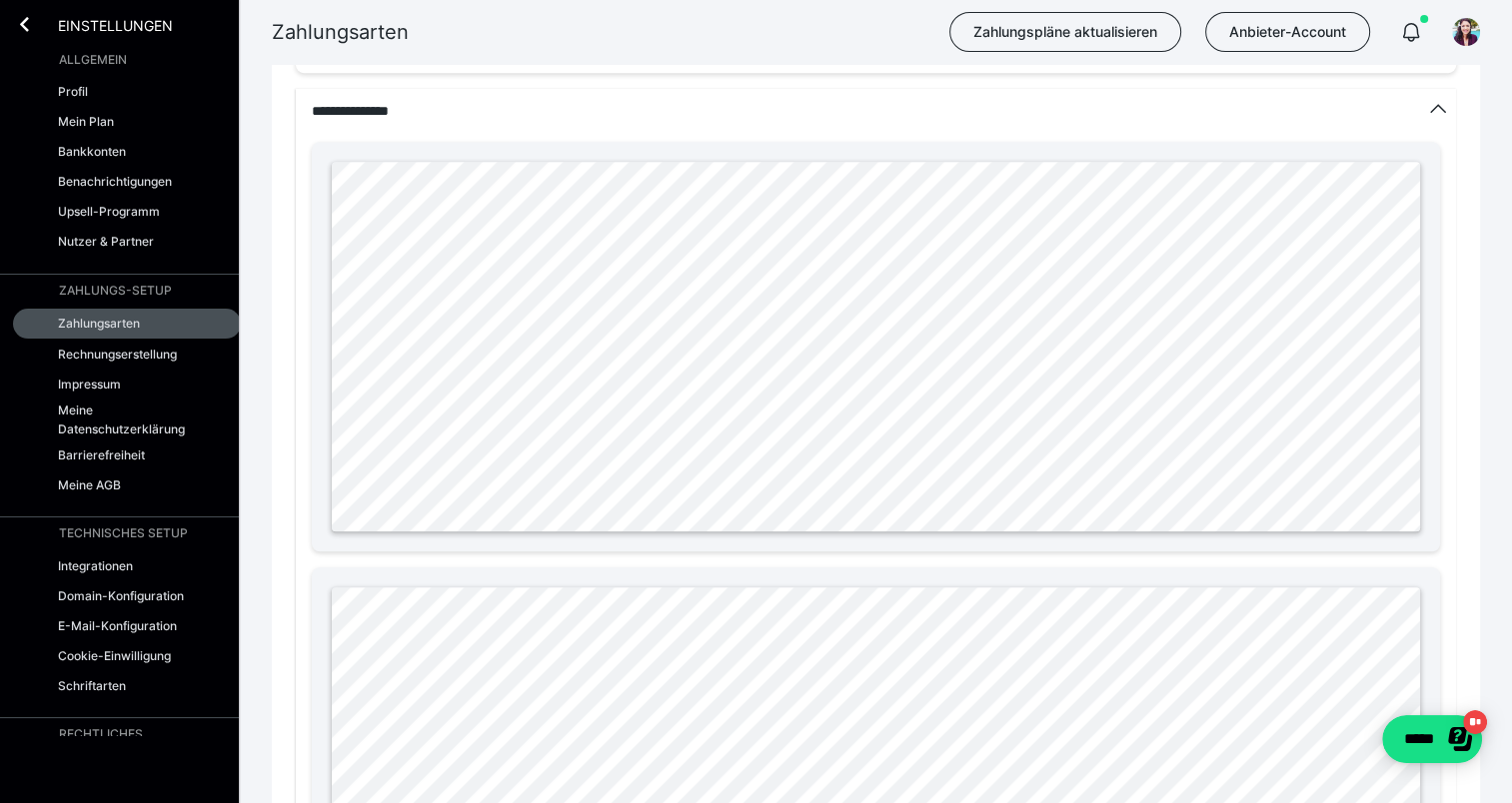 scroll, scrollTop: 1069, scrollLeft: 0, axis: vertical 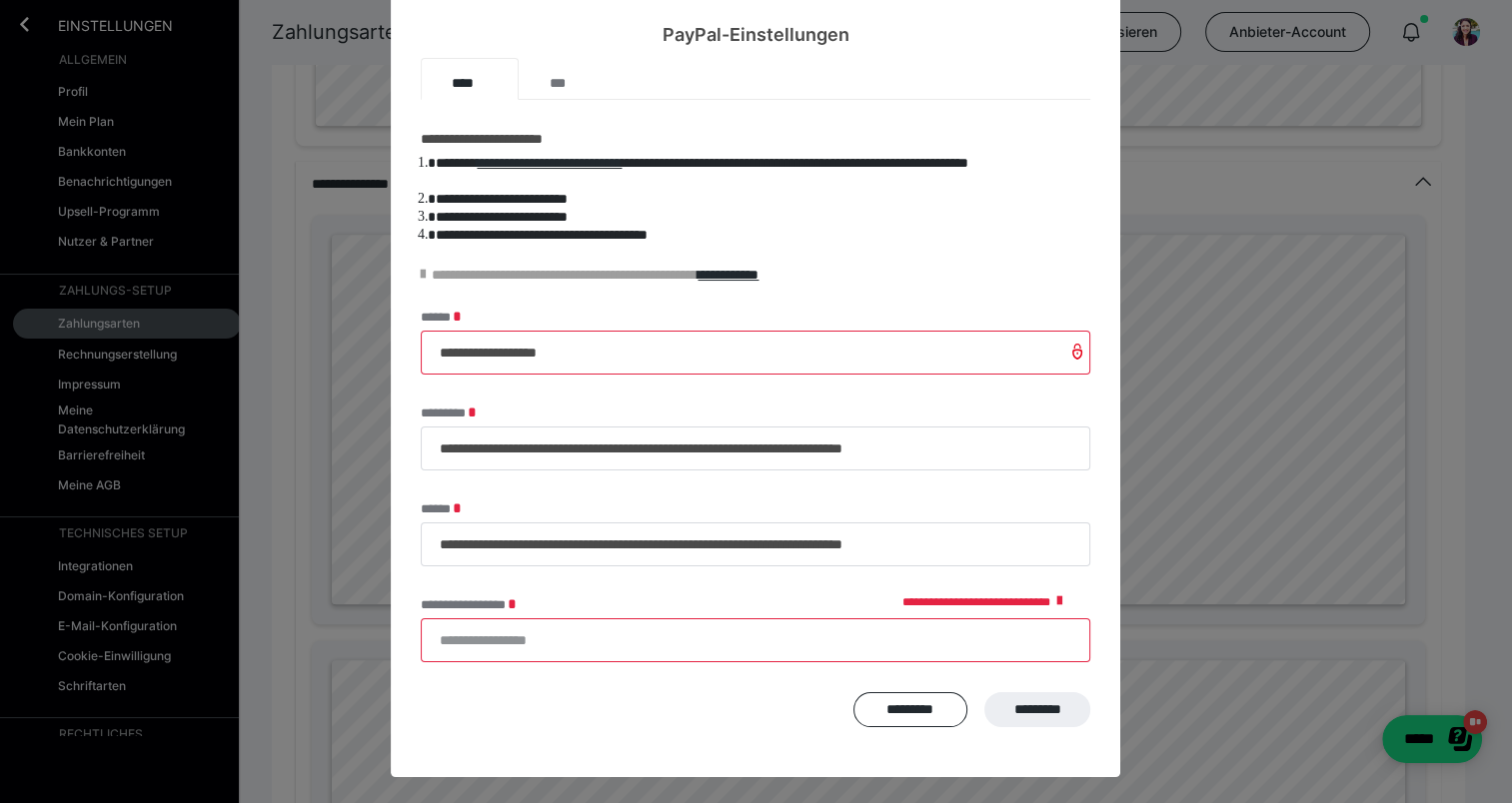 click on "**********" at bounding box center [756, 640] 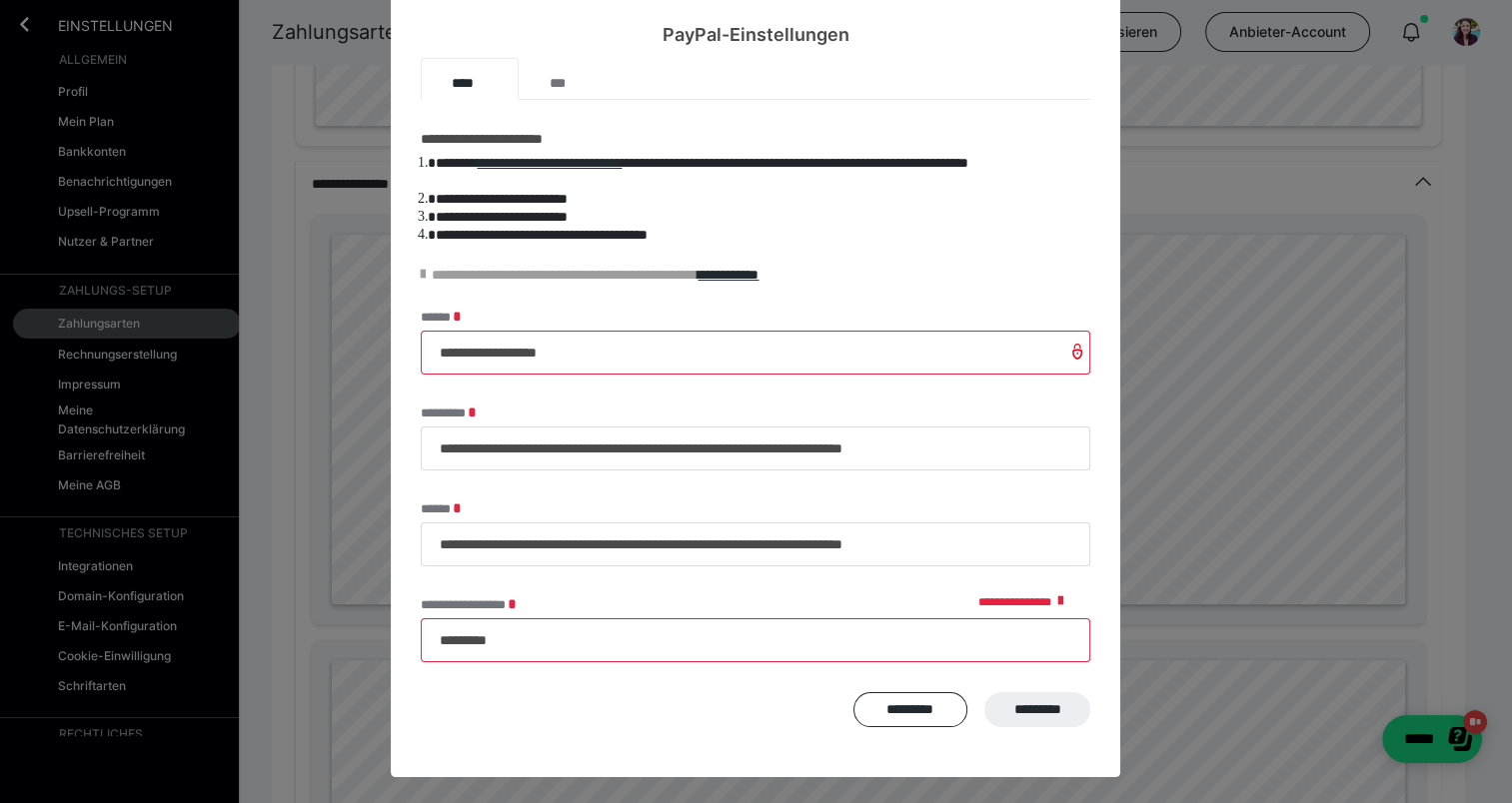 scroll, scrollTop: 0, scrollLeft: 0, axis: both 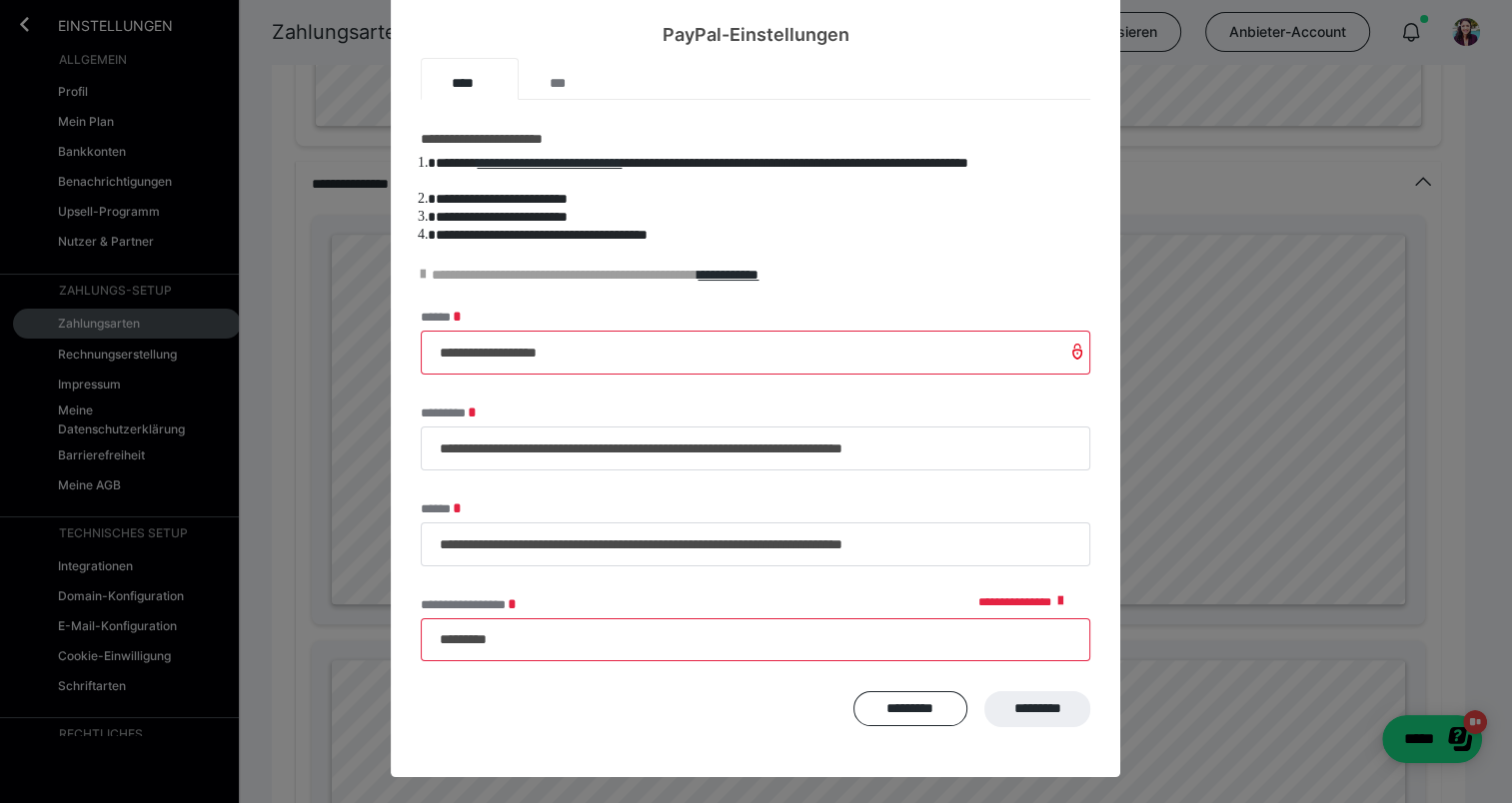 drag, startPoint x: 506, startPoint y: 634, endPoint x: 397, endPoint y: 641, distance: 109.22454 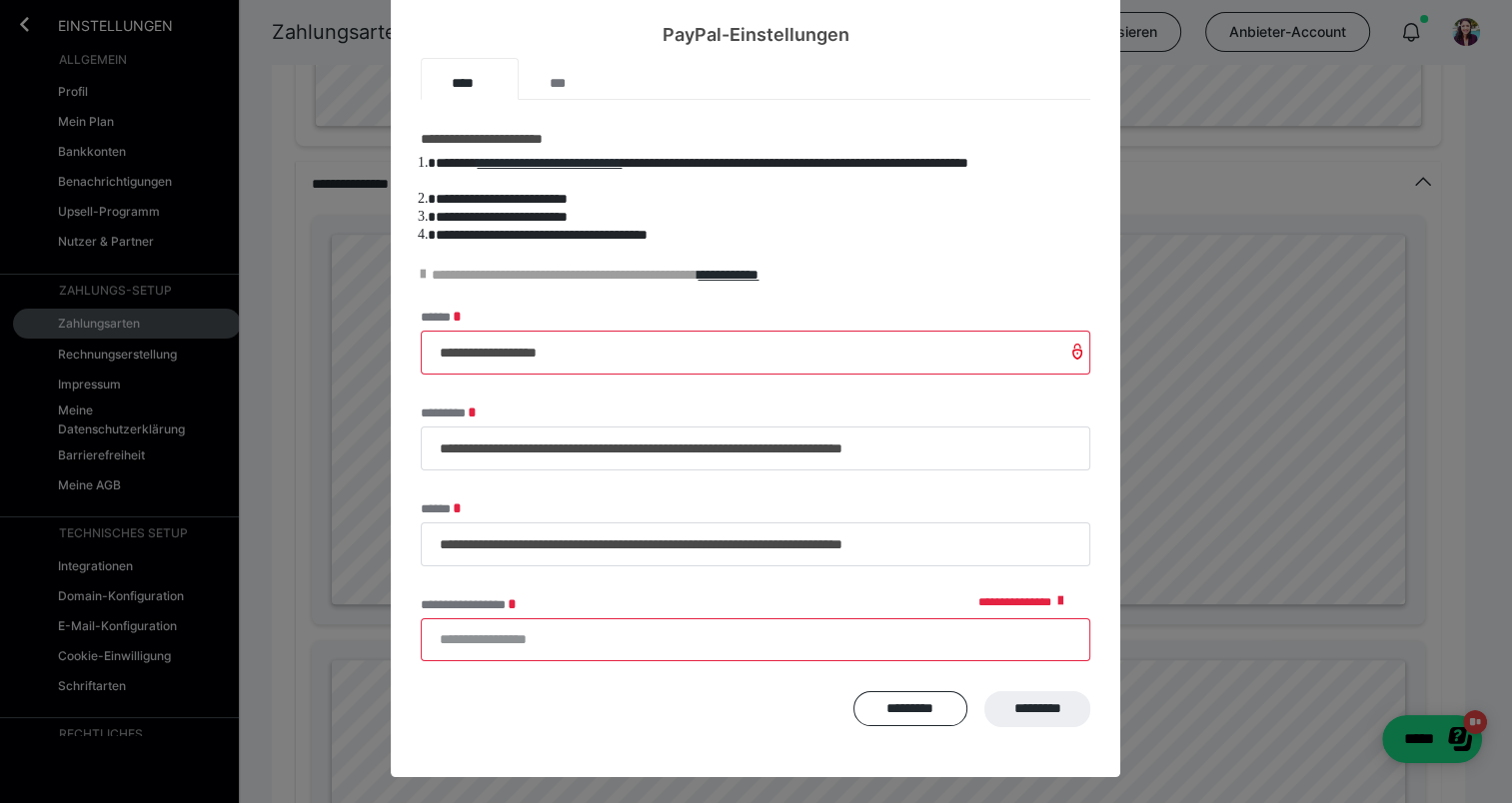 scroll, scrollTop: 0, scrollLeft: 0, axis: both 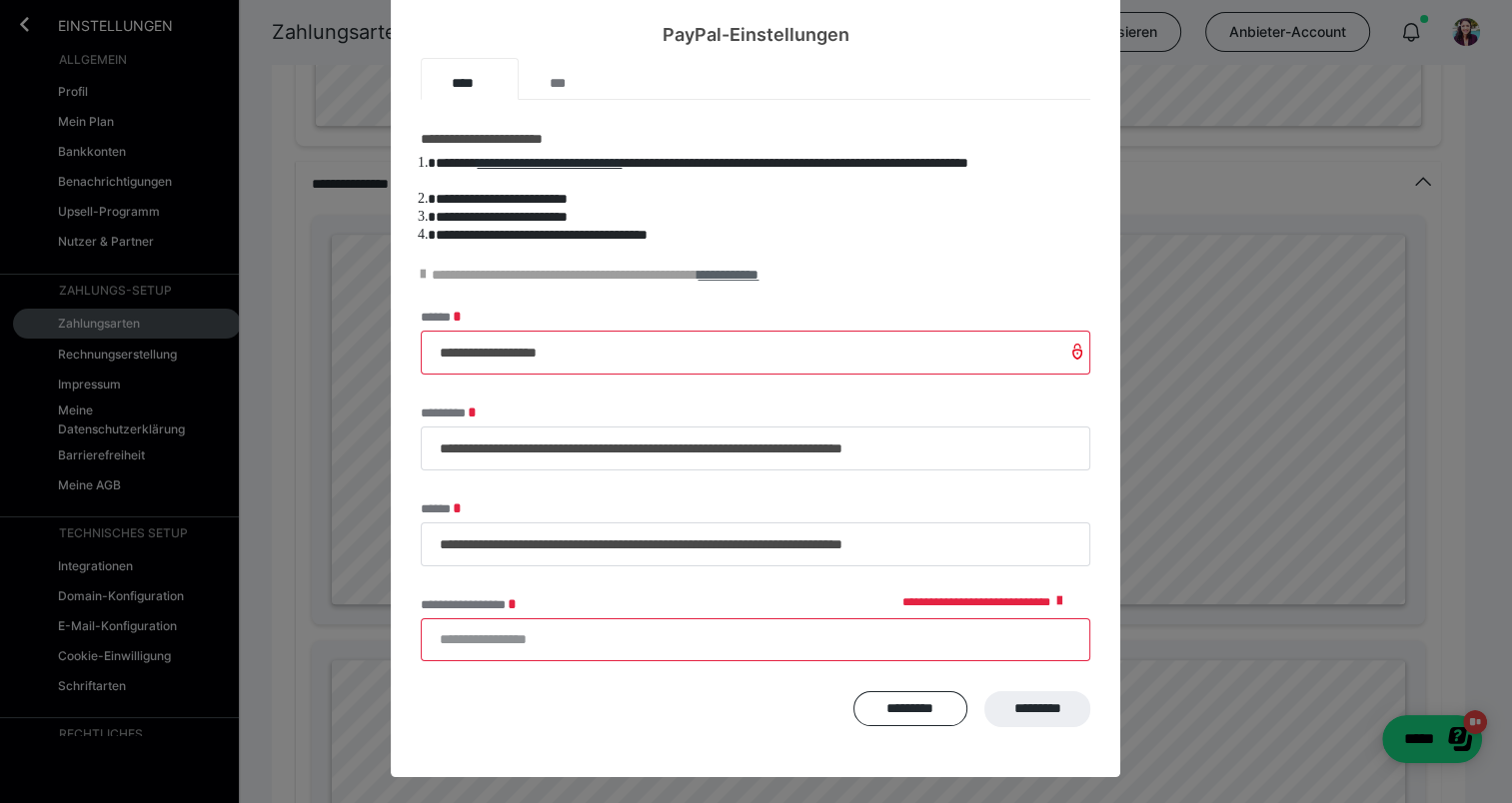 click on "**********" at bounding box center [728, 275] 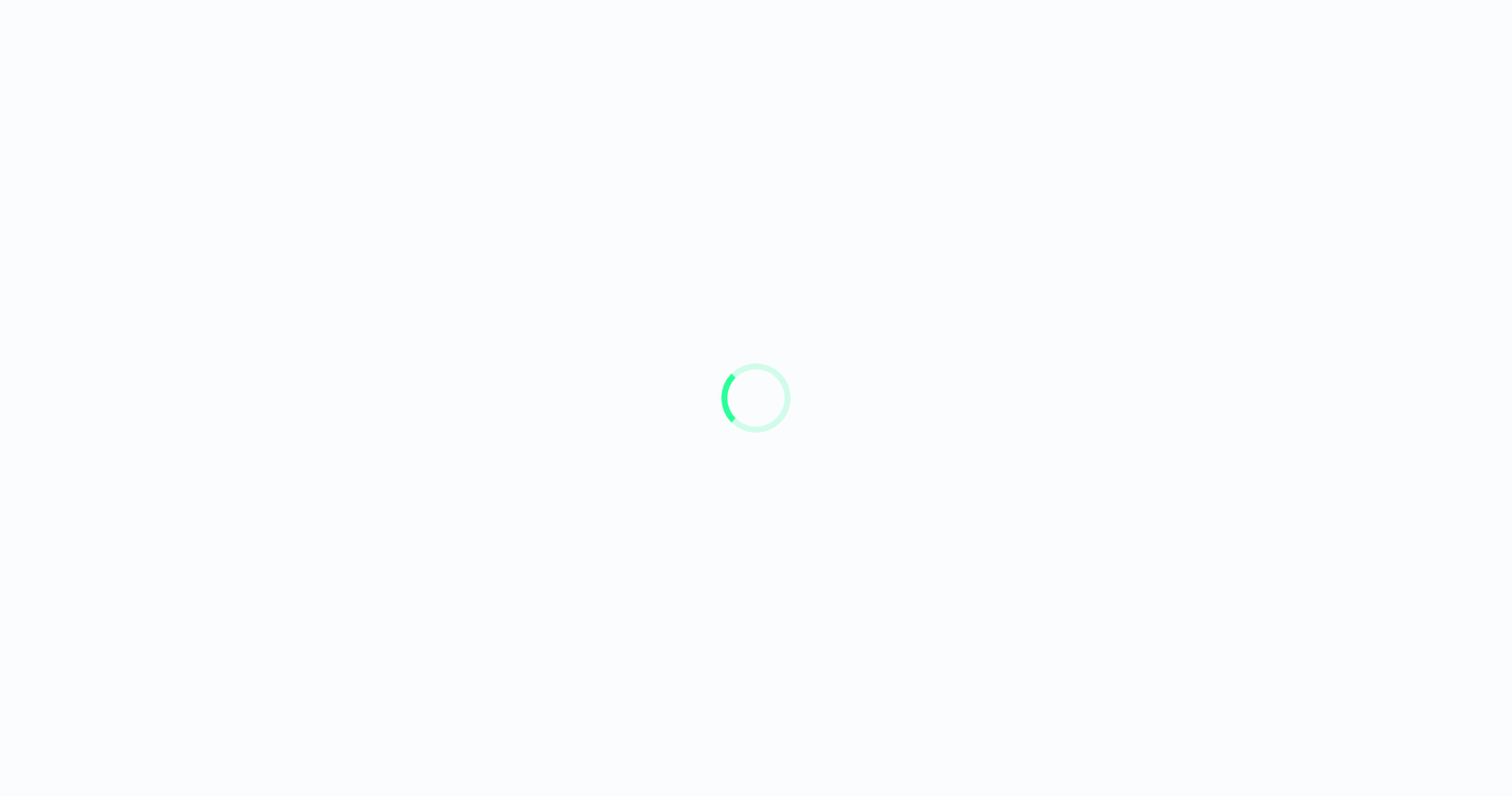 scroll, scrollTop: 0, scrollLeft: 0, axis: both 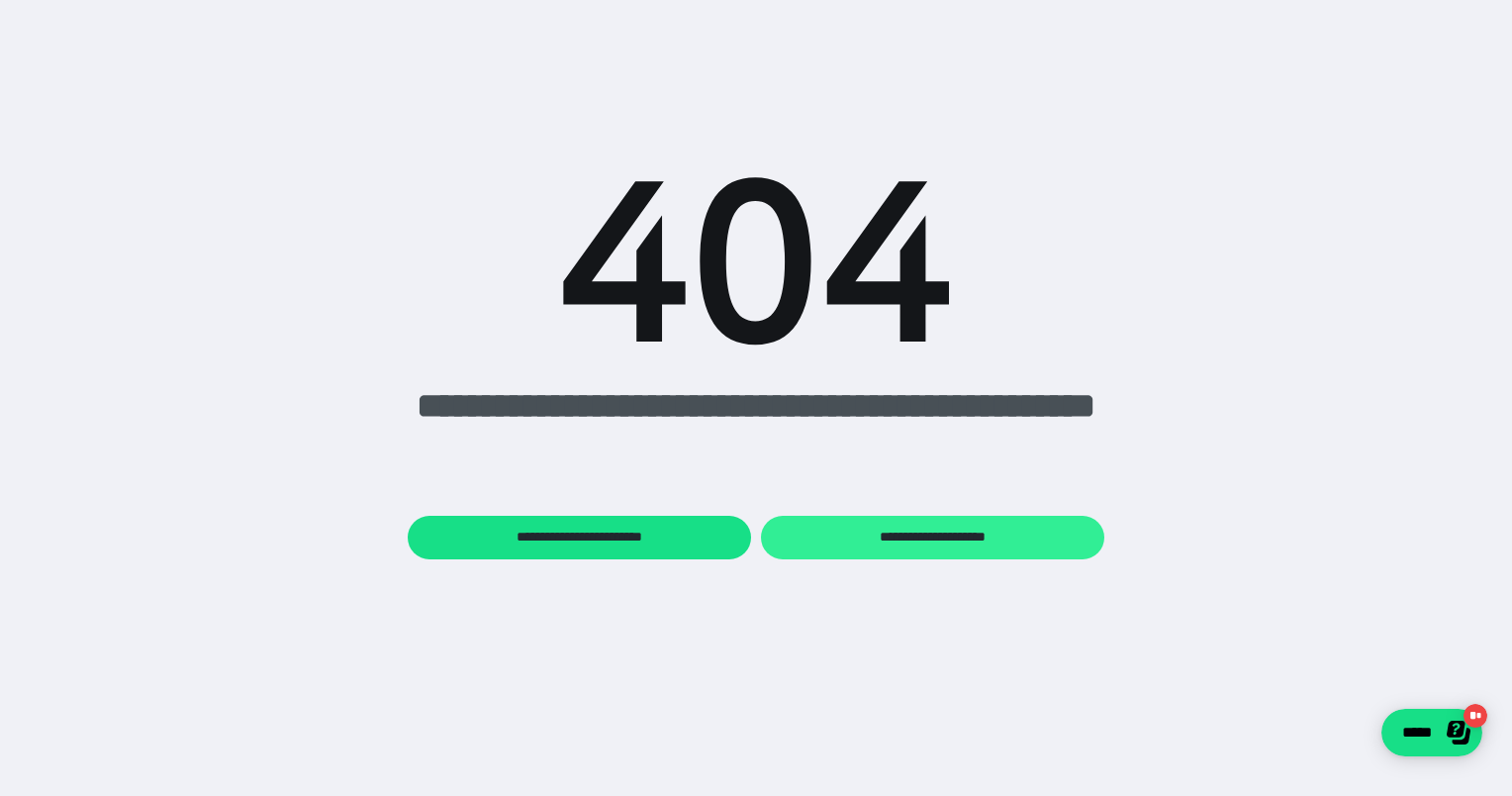 click on "**********" at bounding box center (932, 538) 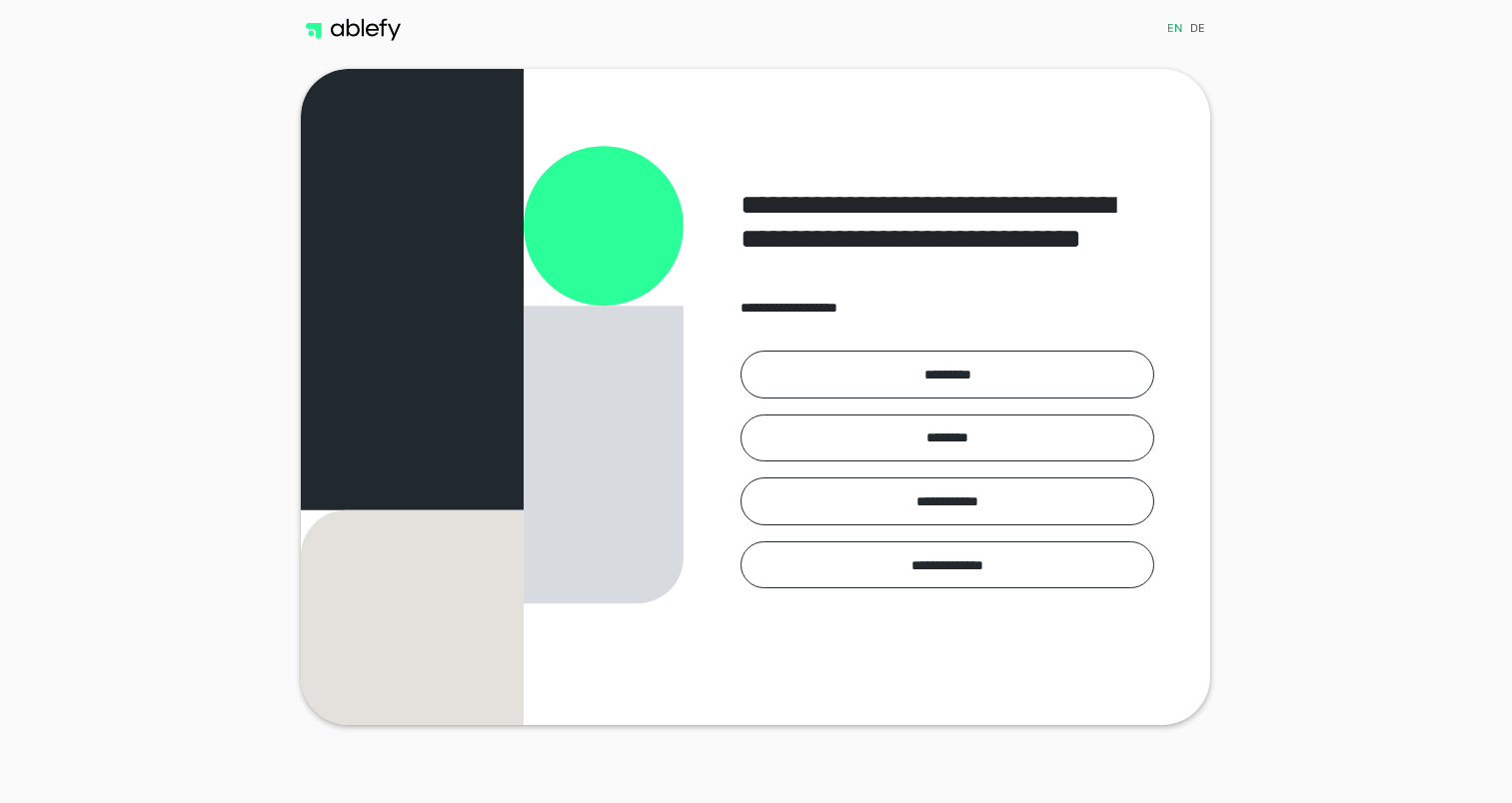 scroll, scrollTop: 0, scrollLeft: 0, axis: both 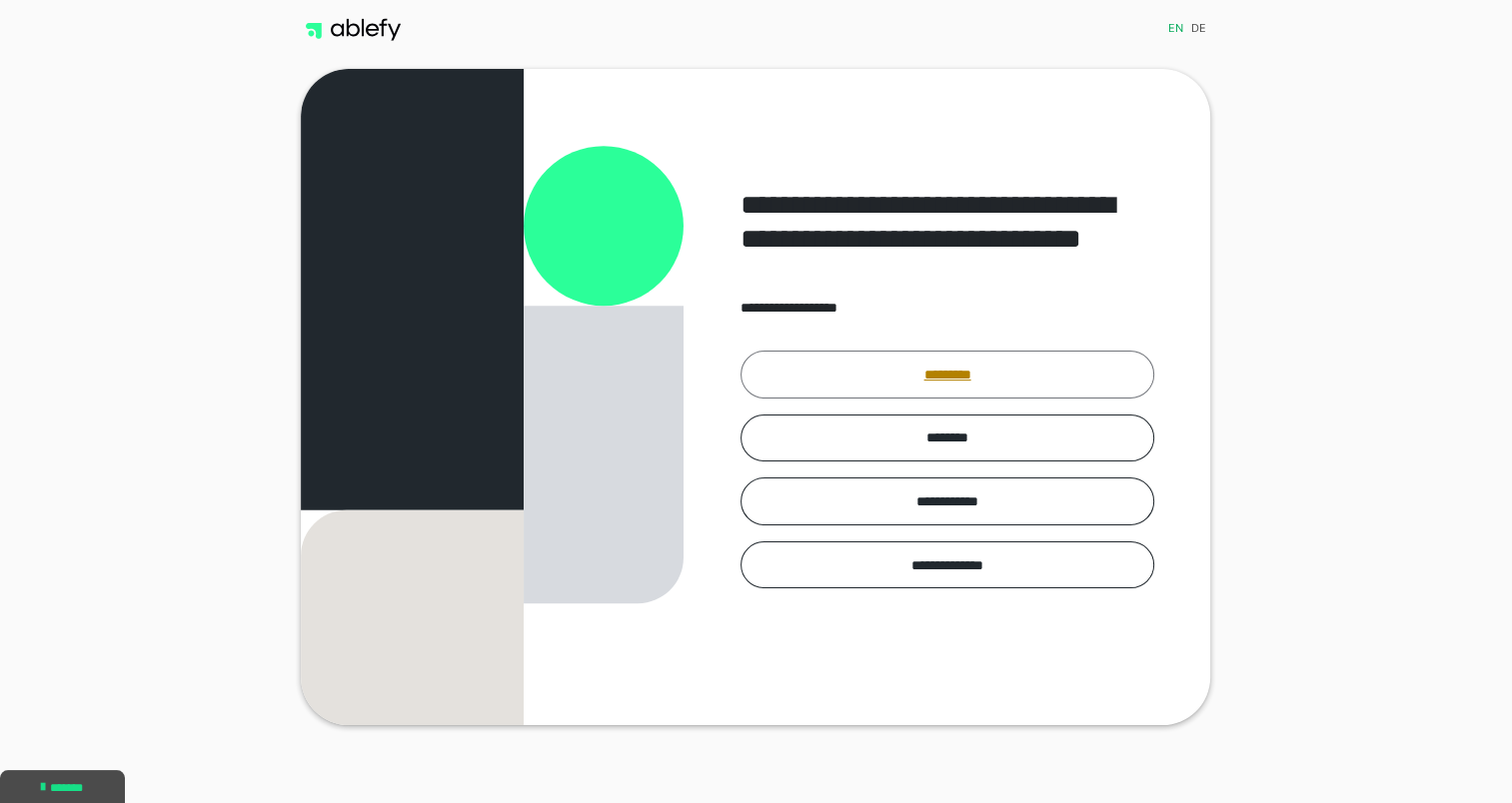 click on "*********" at bounding box center (947, 375) 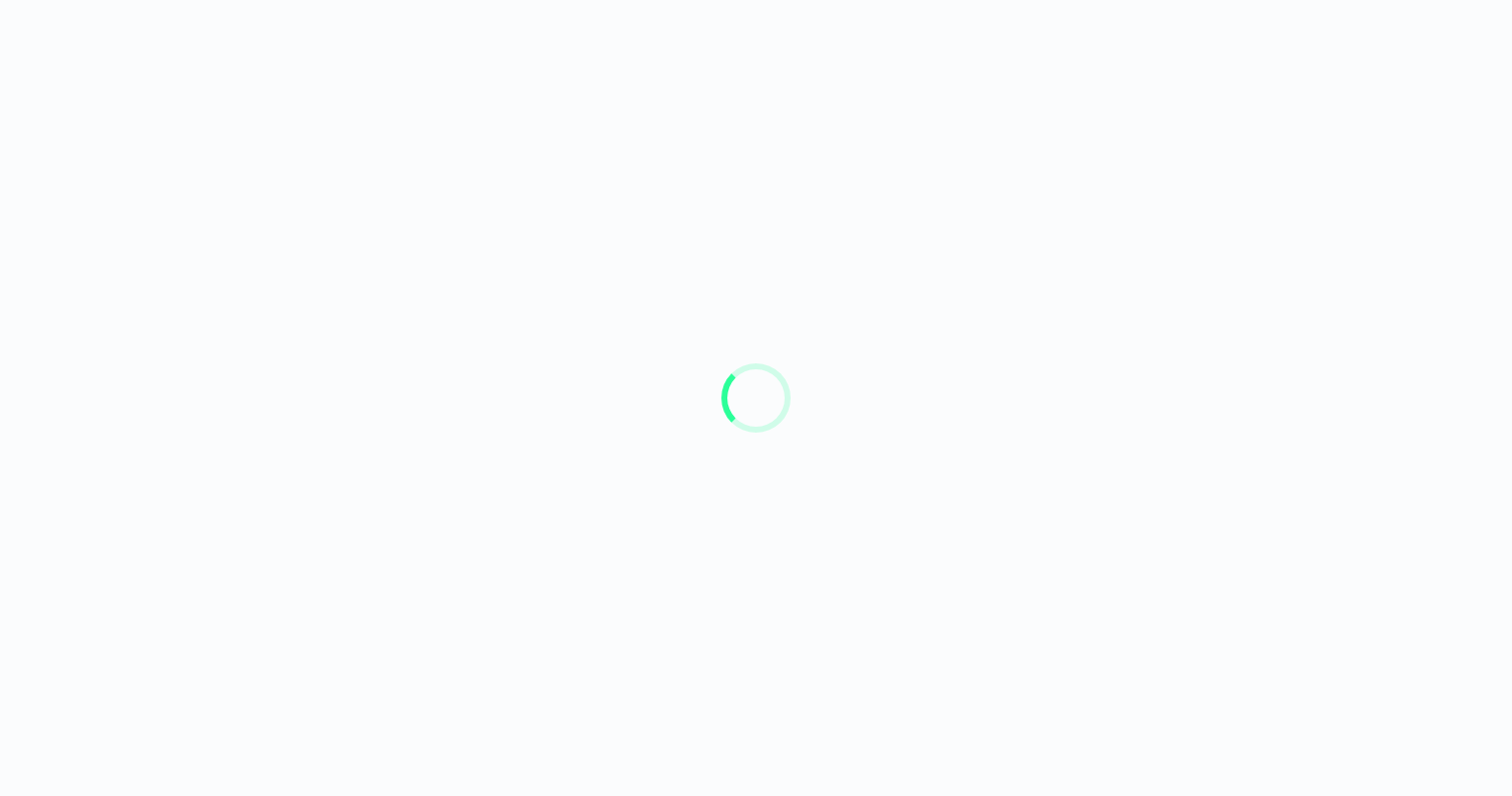scroll, scrollTop: 0, scrollLeft: 0, axis: both 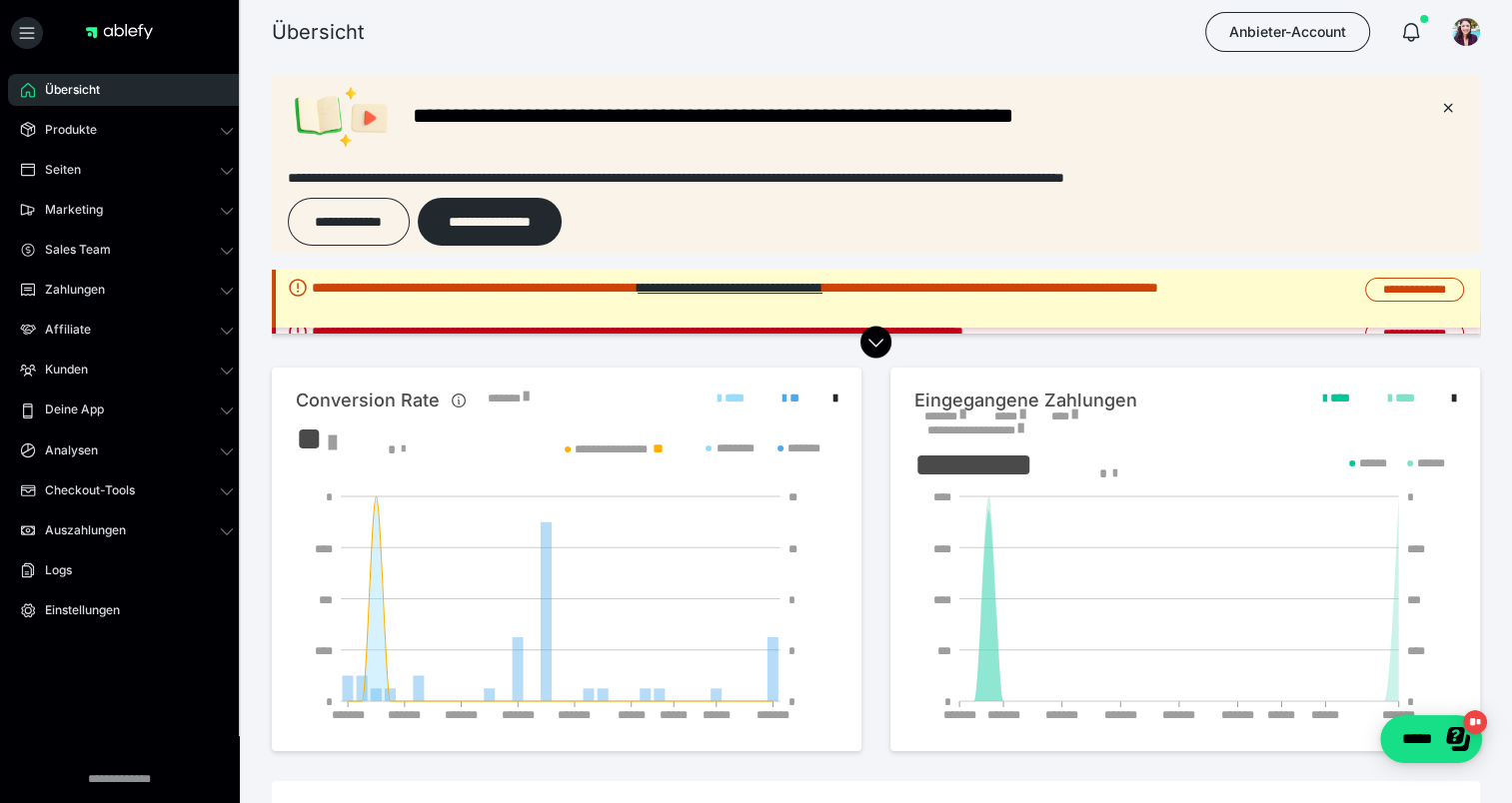 click on "**********" at bounding box center (875, 299) 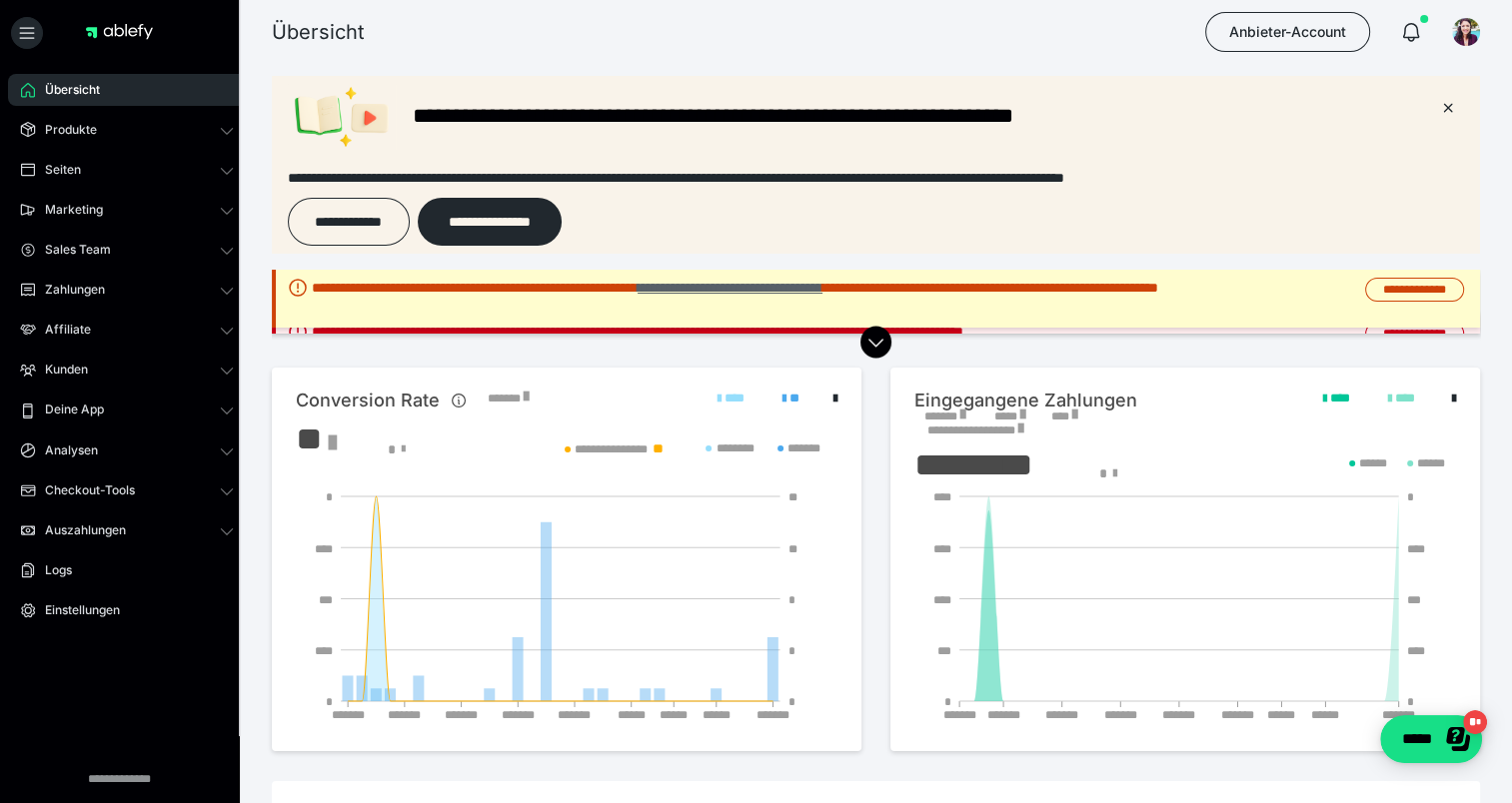 click on "**********" at bounding box center [730, 288] 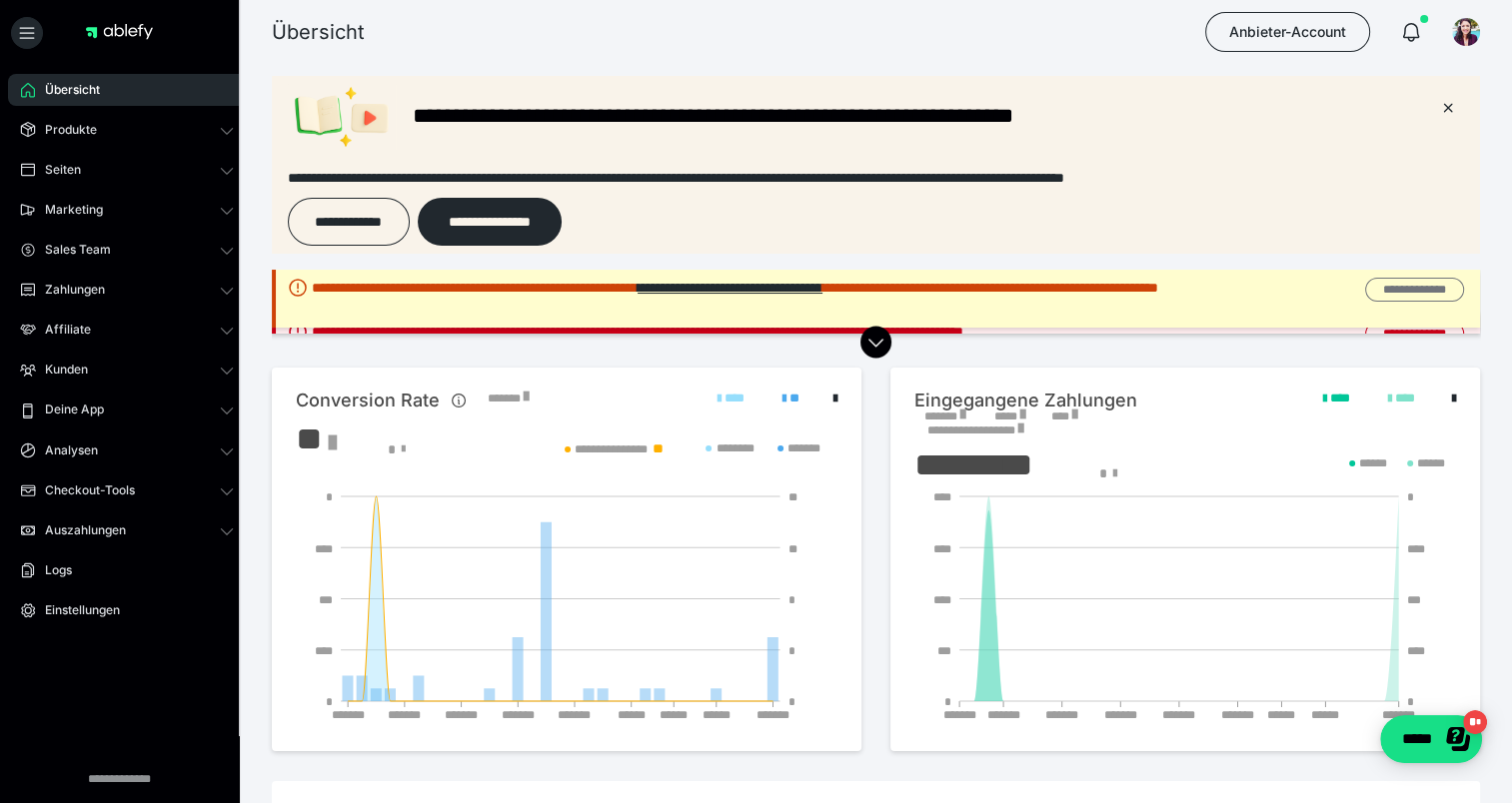 click on "**********" at bounding box center (1414, 290) 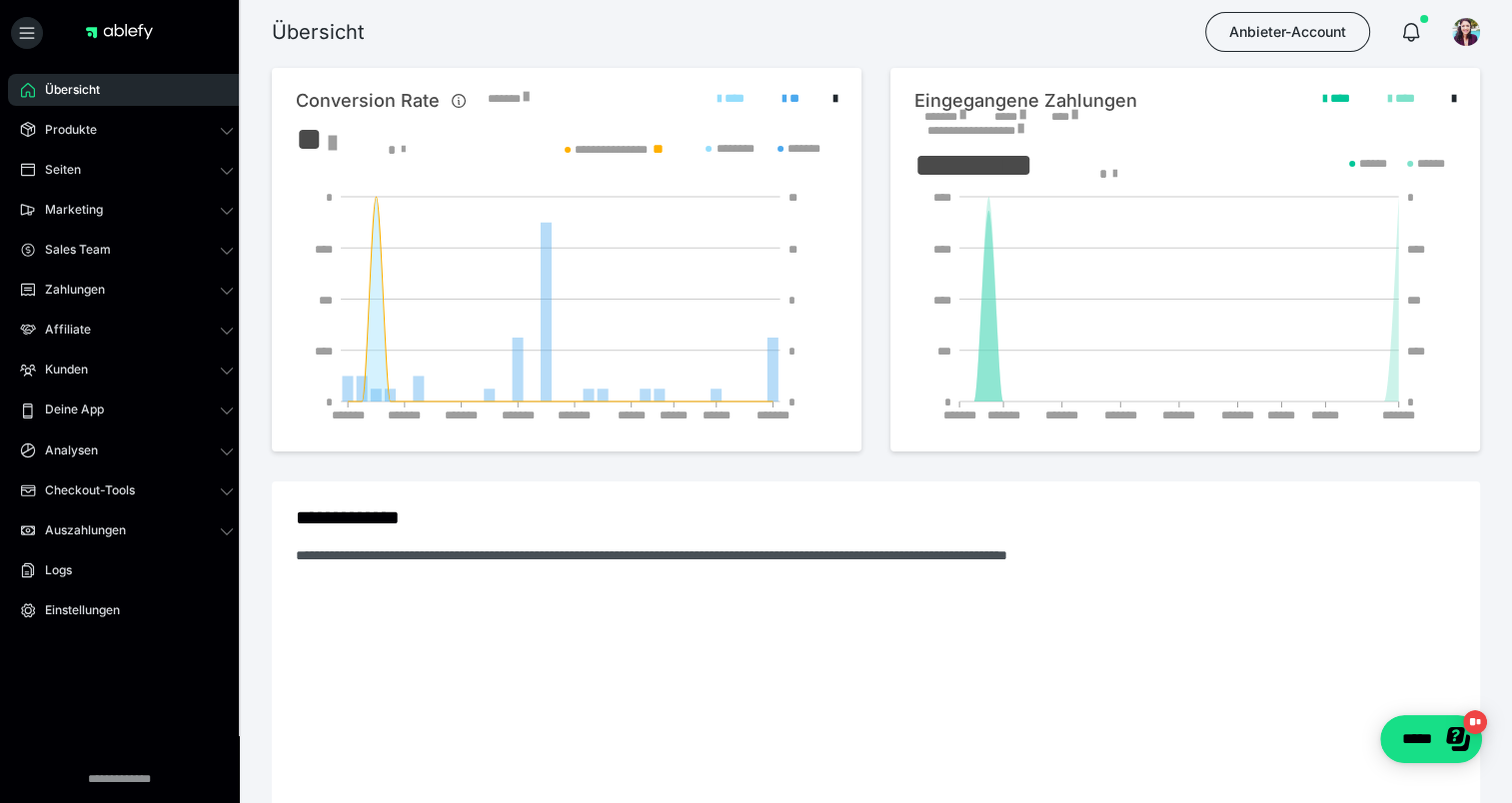 scroll, scrollTop: 200, scrollLeft: 0, axis: vertical 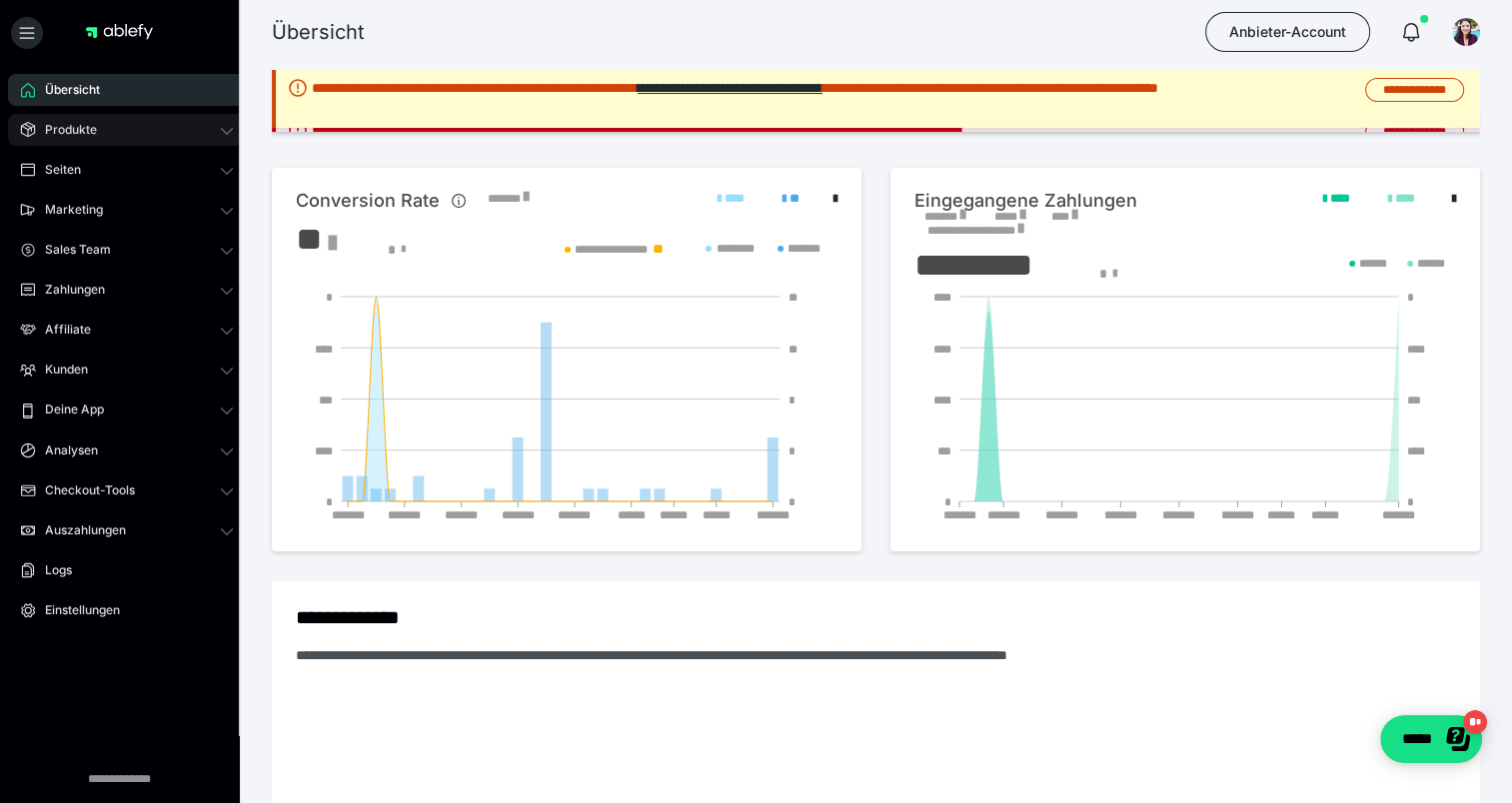 click on "Produkte" at bounding box center (64, 130) 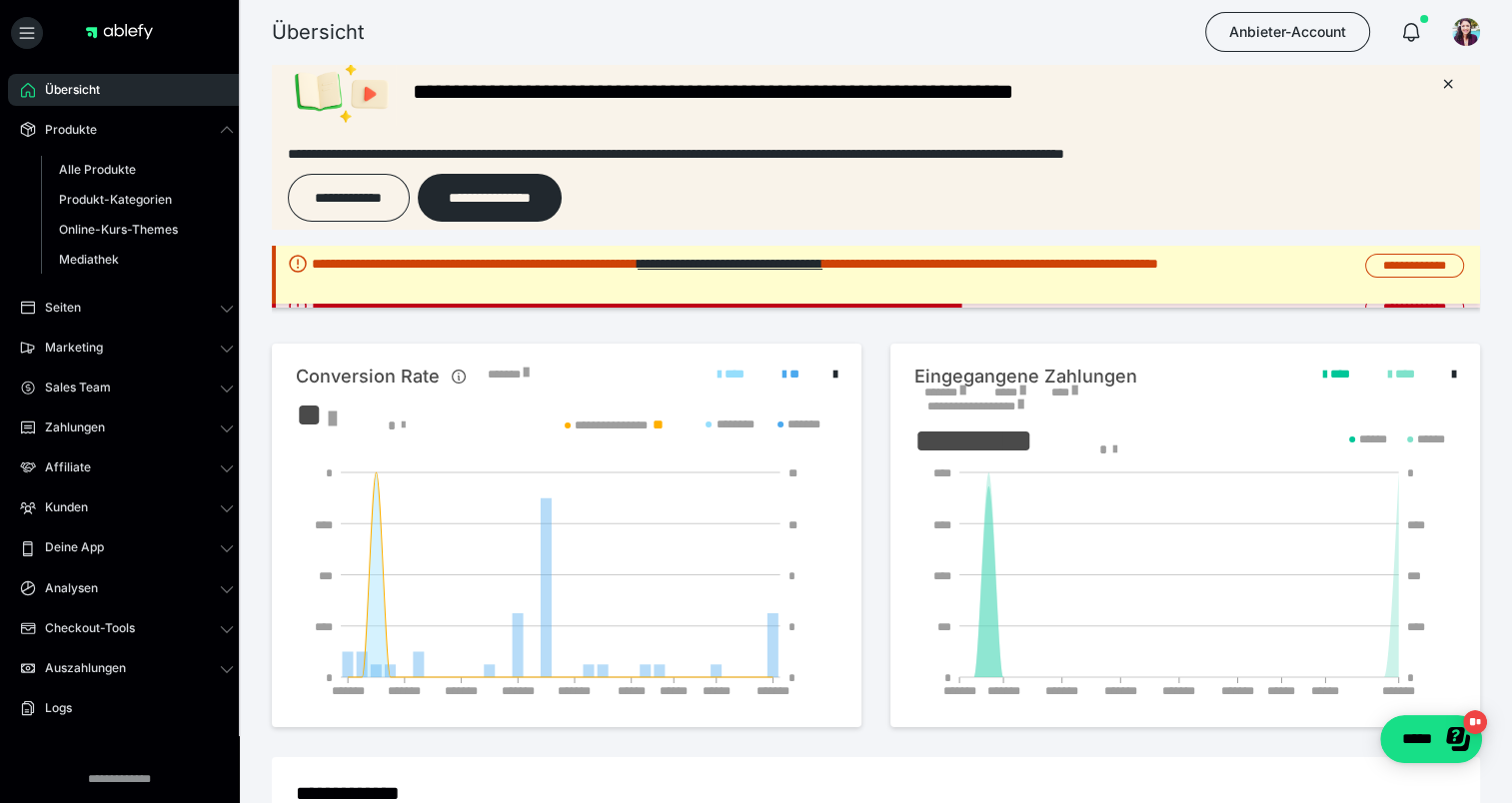 scroll, scrollTop: 100, scrollLeft: 0, axis: vertical 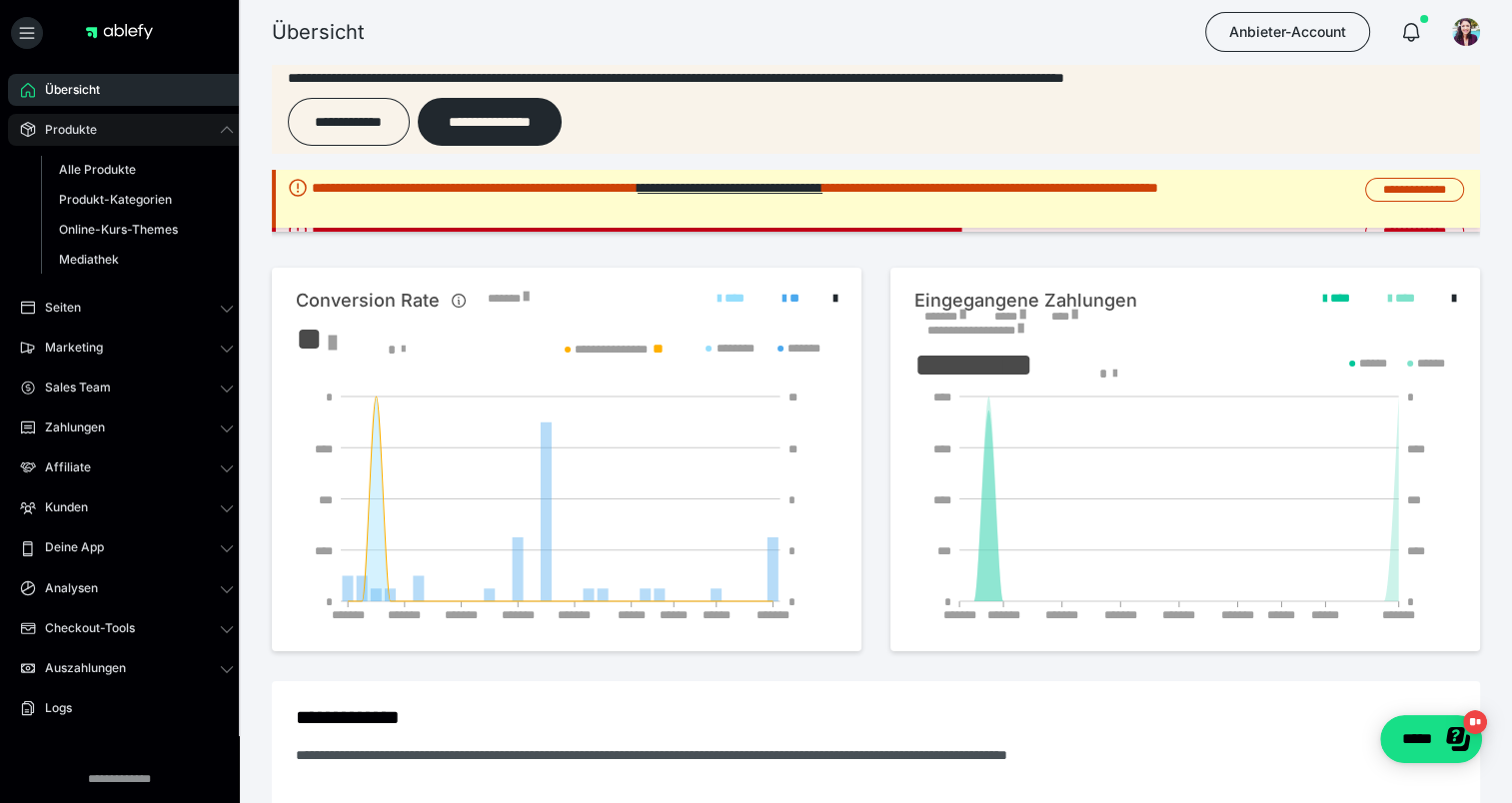 click on "Produkte" at bounding box center (127, 130) 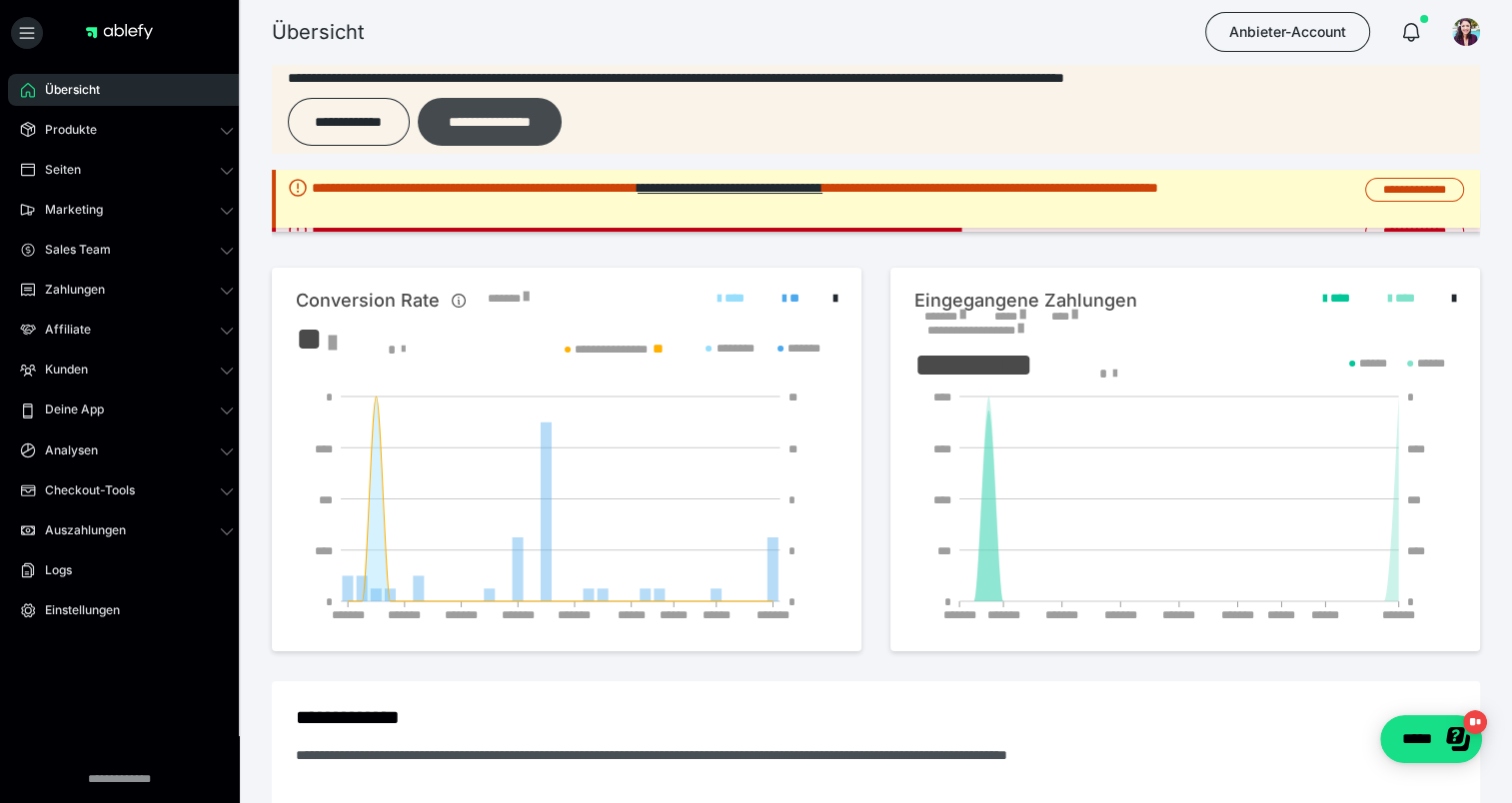 click on "**********" at bounding box center (490, 122) 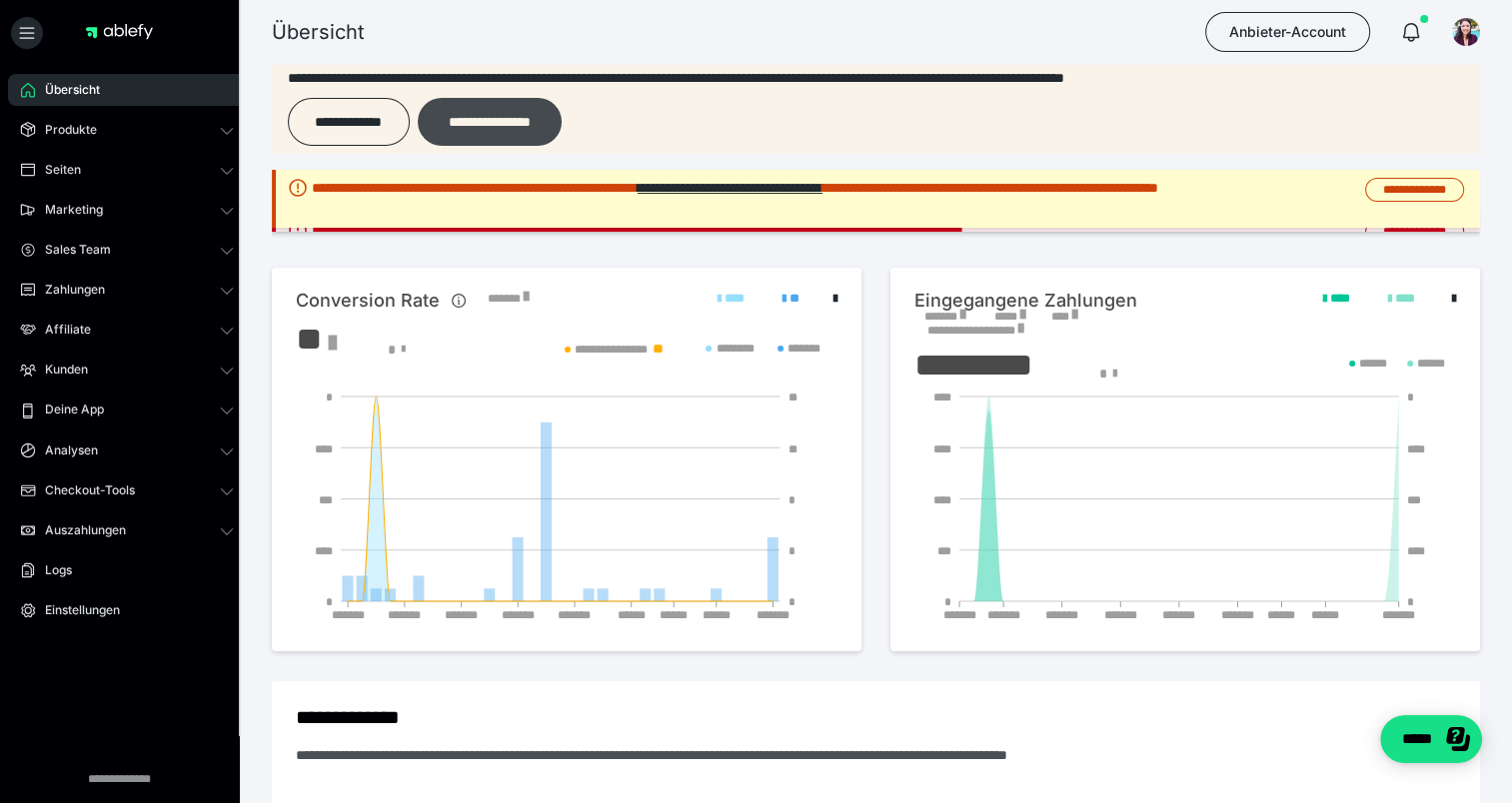 scroll, scrollTop: 0, scrollLeft: 0, axis: both 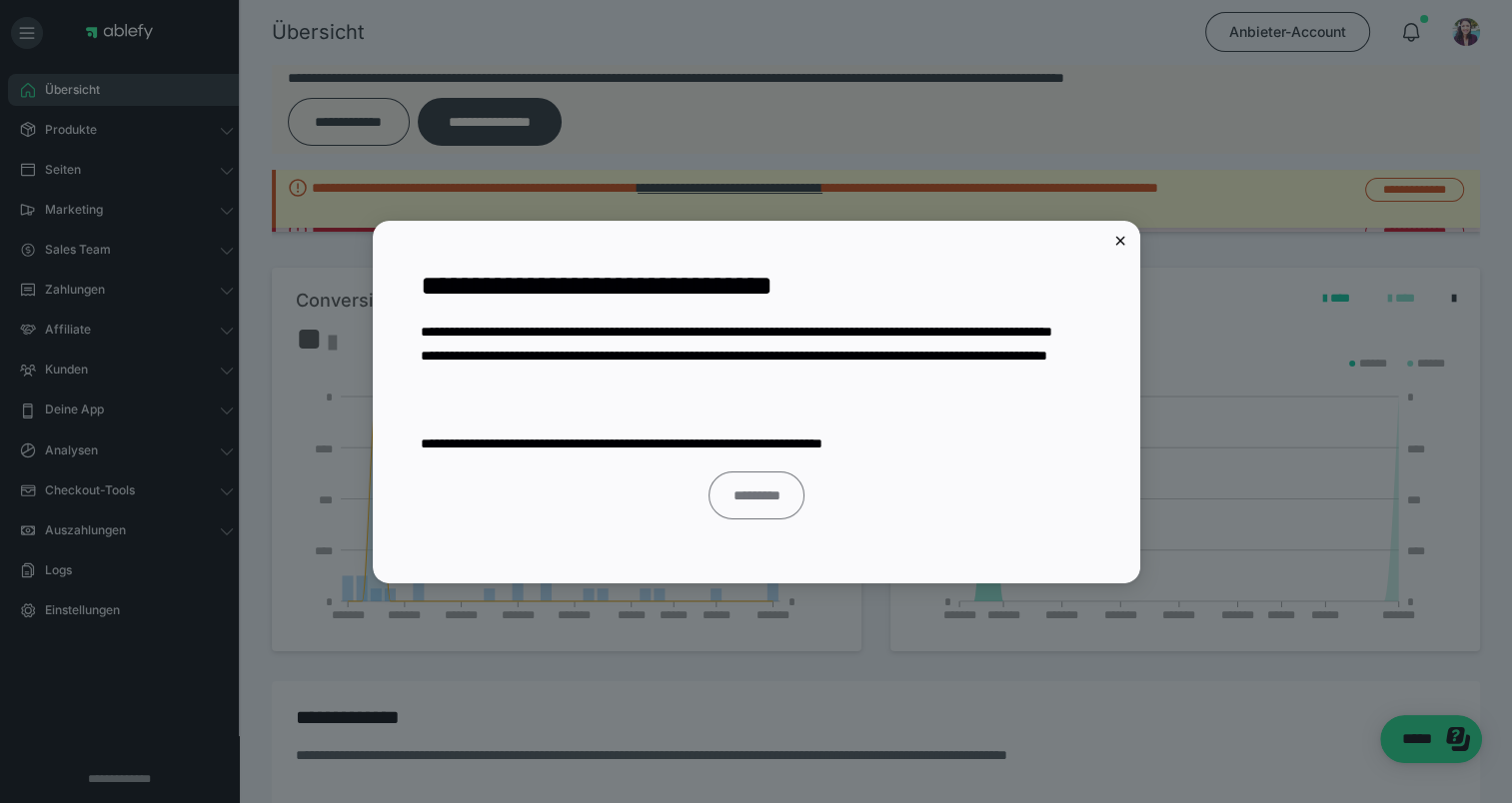 click on "*********" at bounding box center [756, 495] 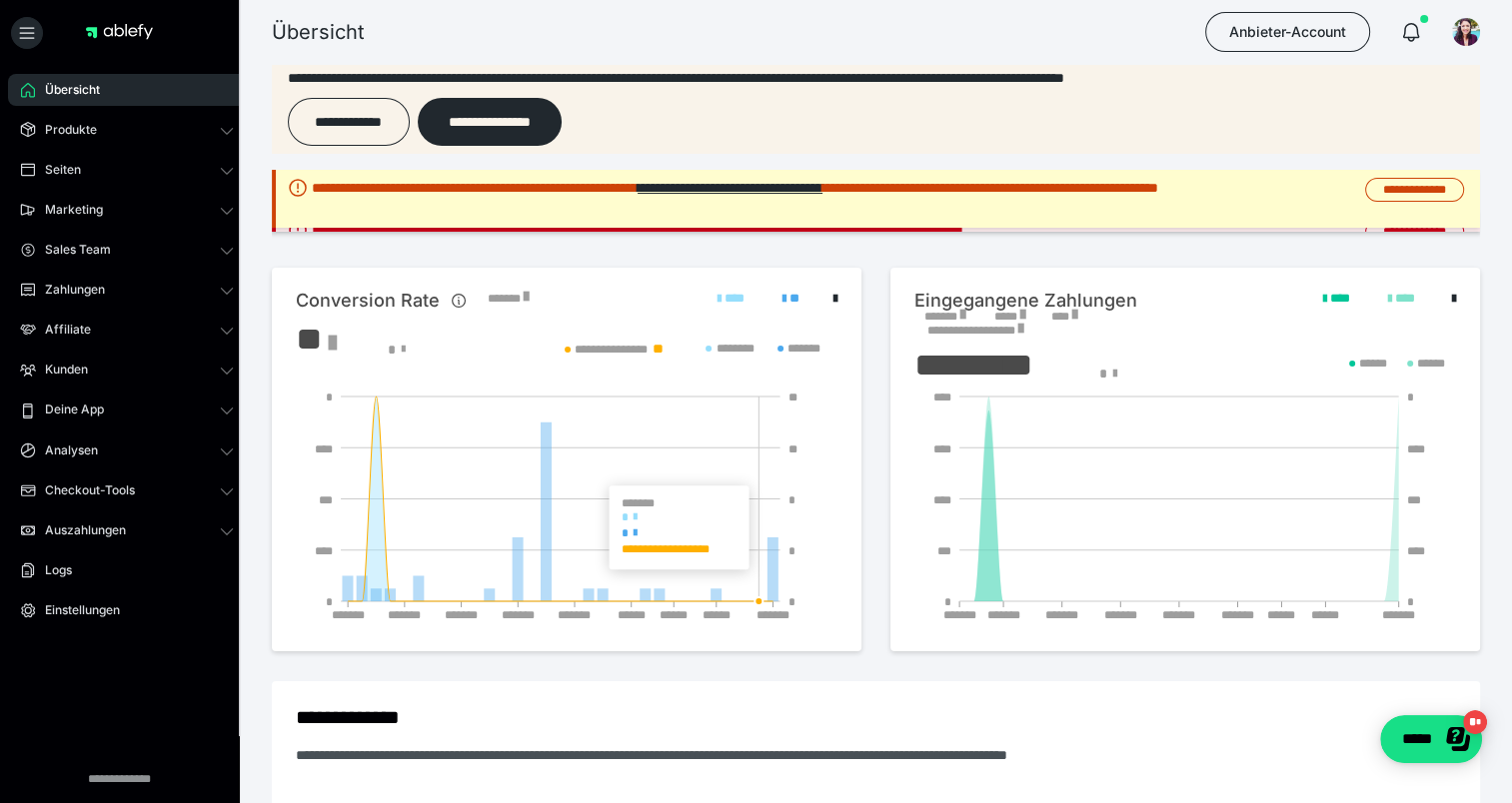 scroll, scrollTop: 0, scrollLeft: 0, axis: both 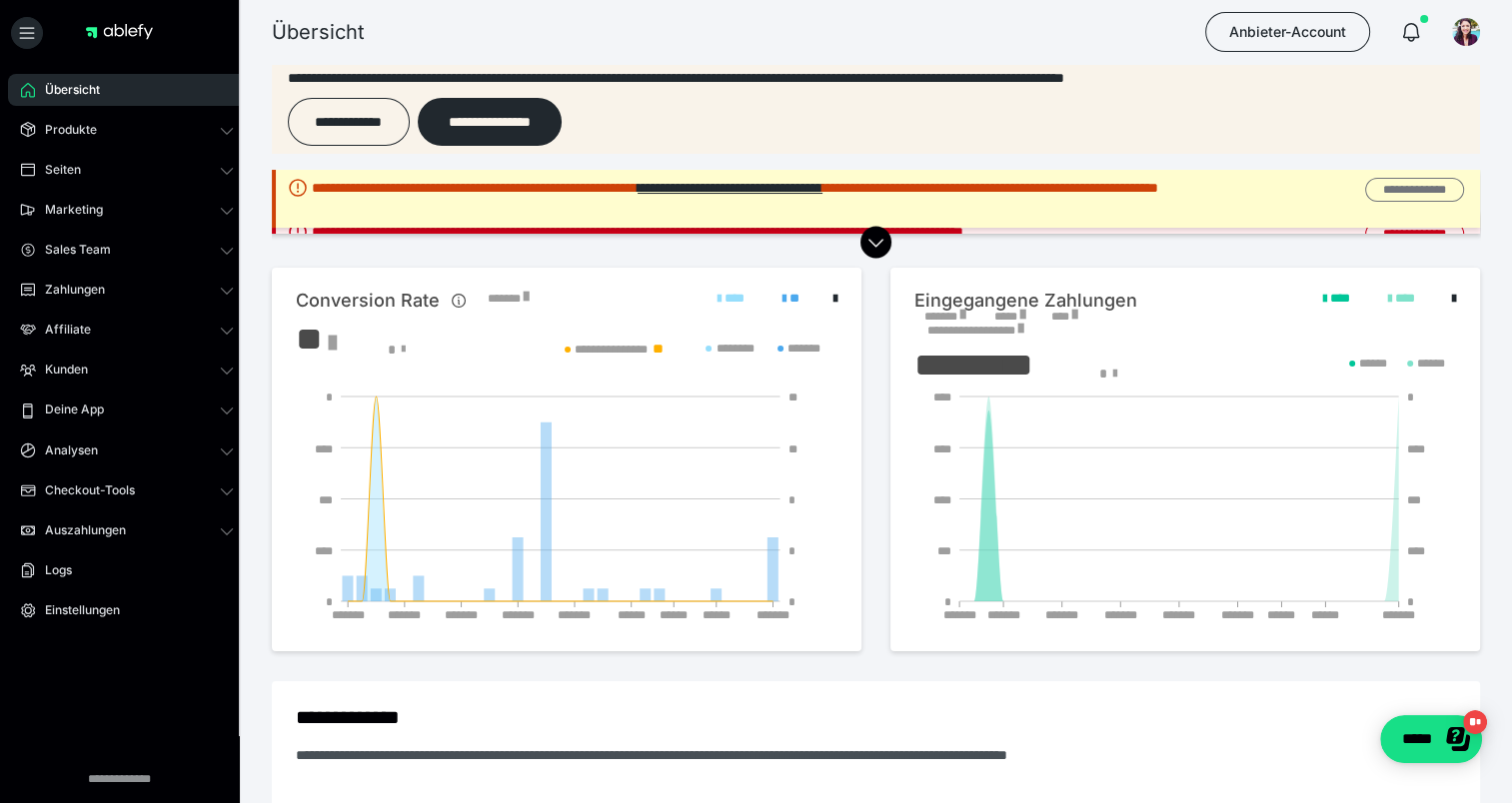 click on "**********" at bounding box center (1414, 190) 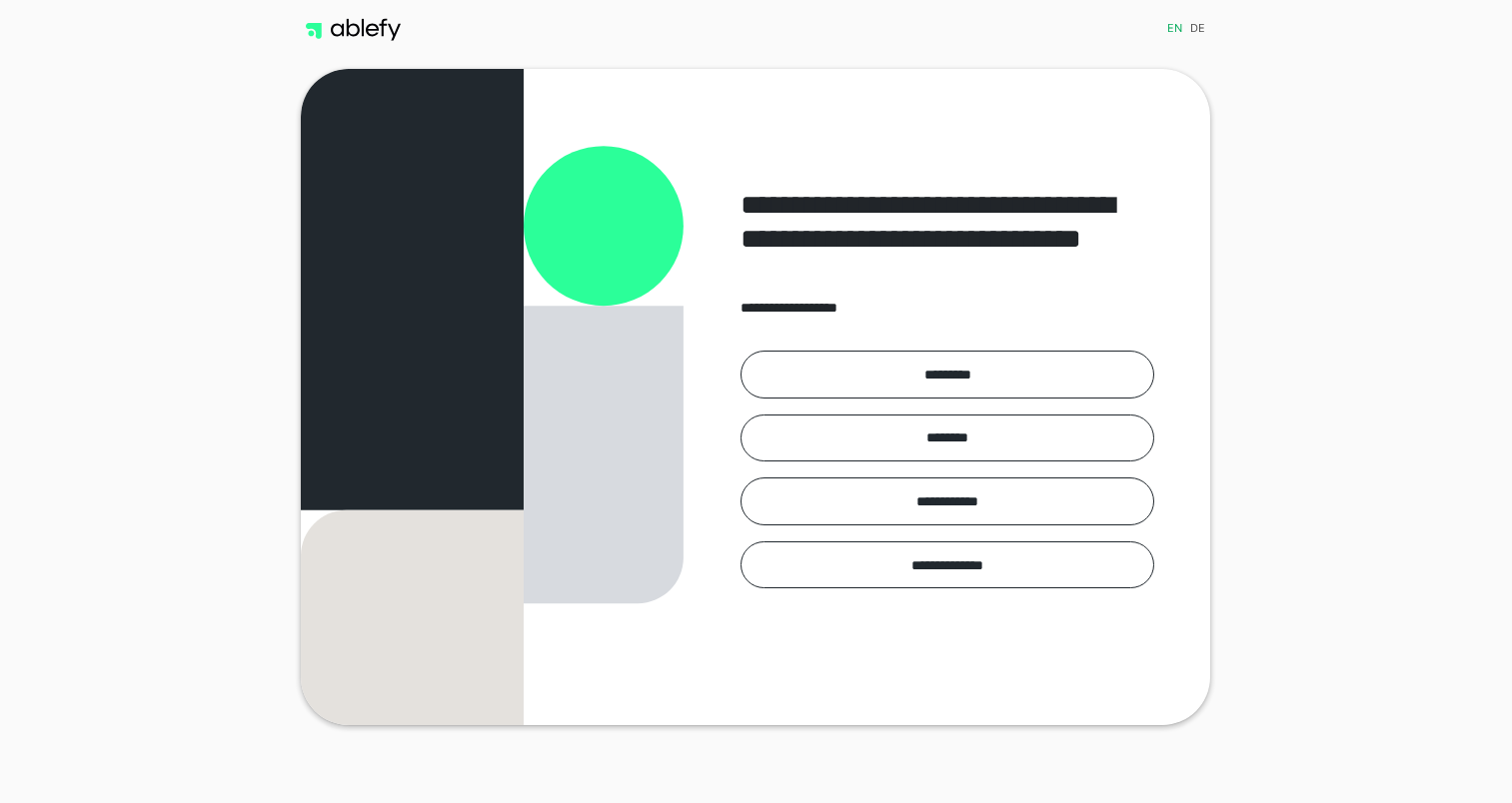 scroll, scrollTop: 0, scrollLeft: 0, axis: both 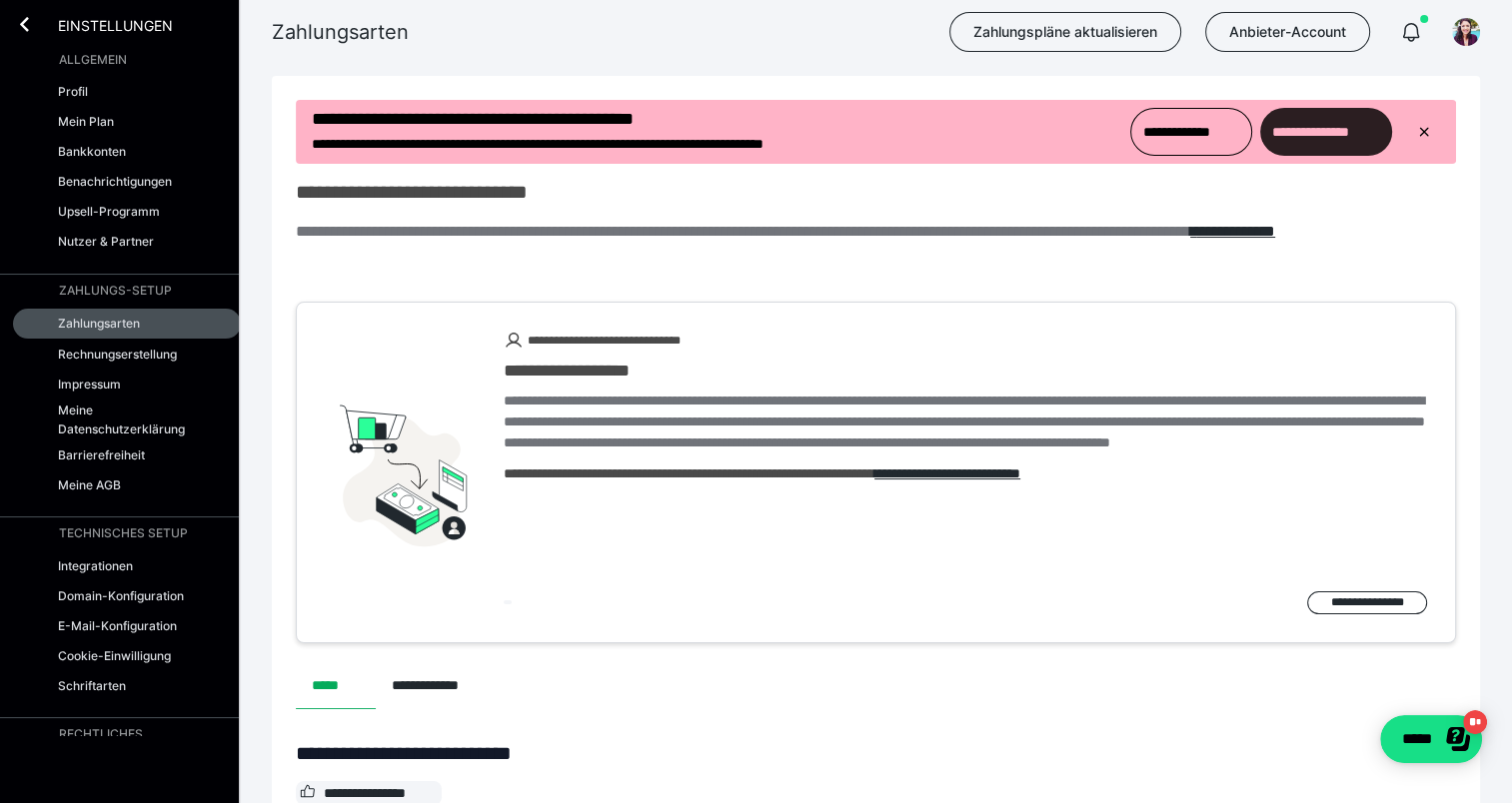click on "**********" at bounding box center [1326, 132] 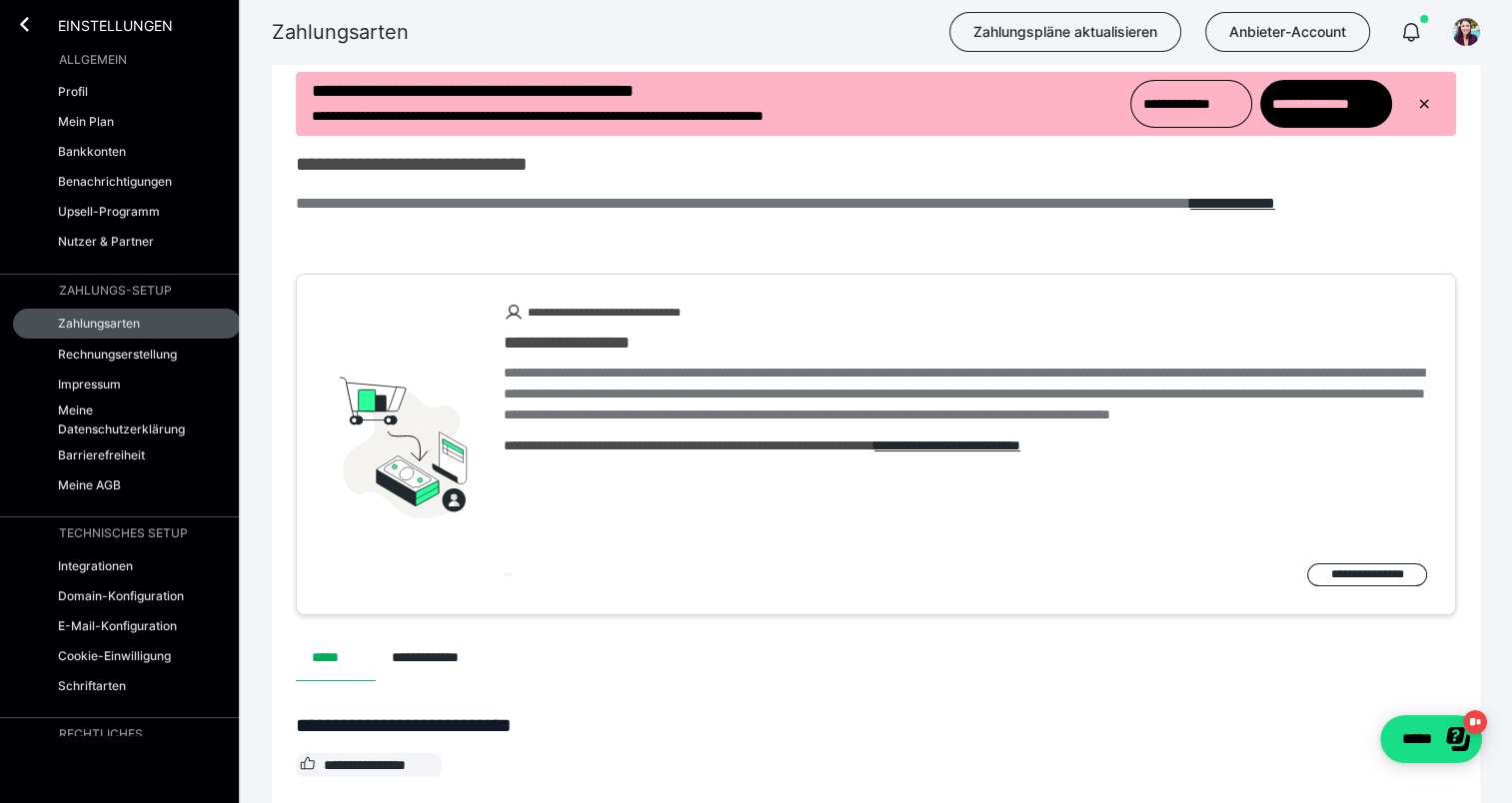 scroll, scrollTop: 0, scrollLeft: 0, axis: both 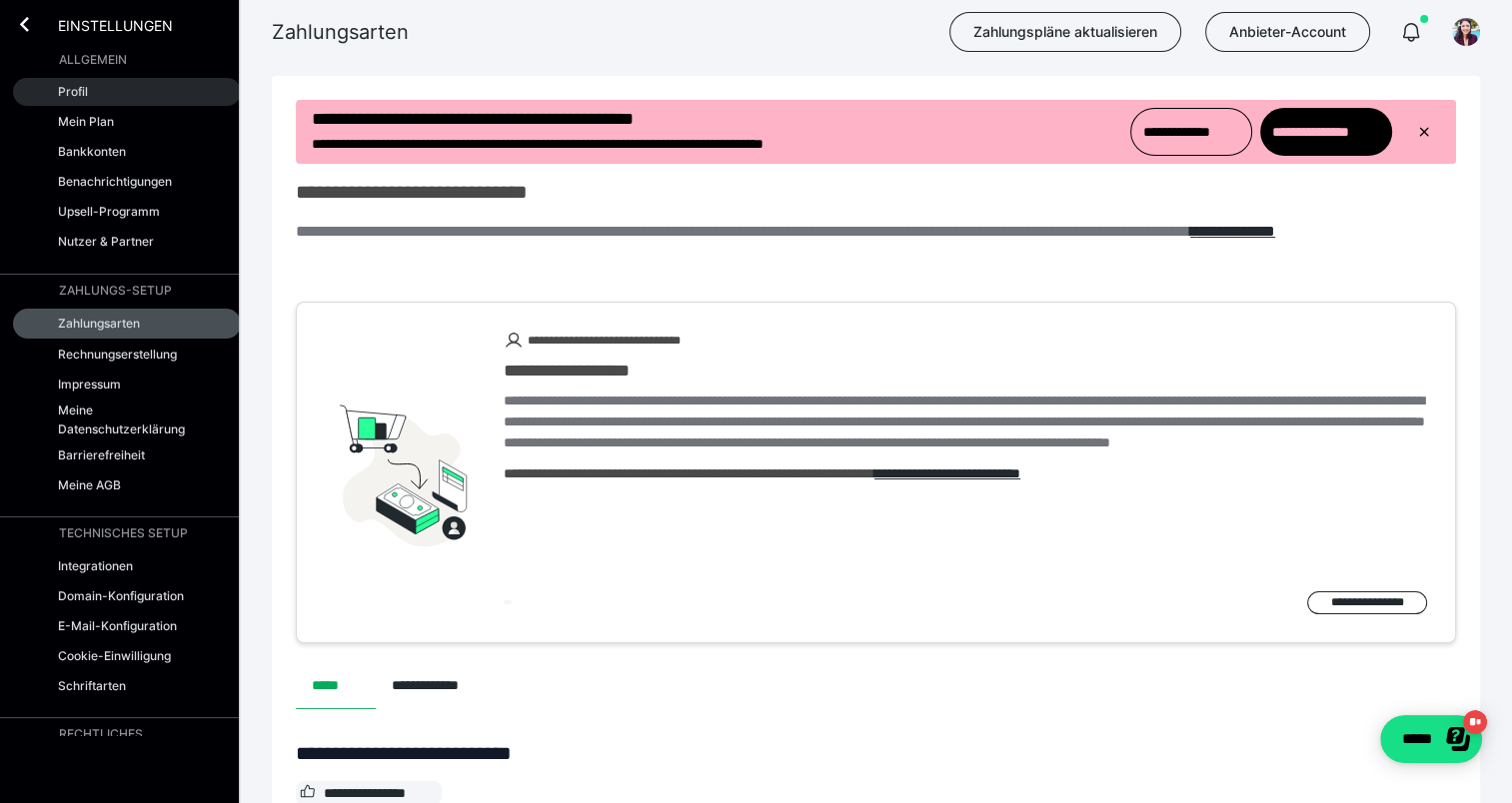click on "Profil" at bounding box center [127, 92] 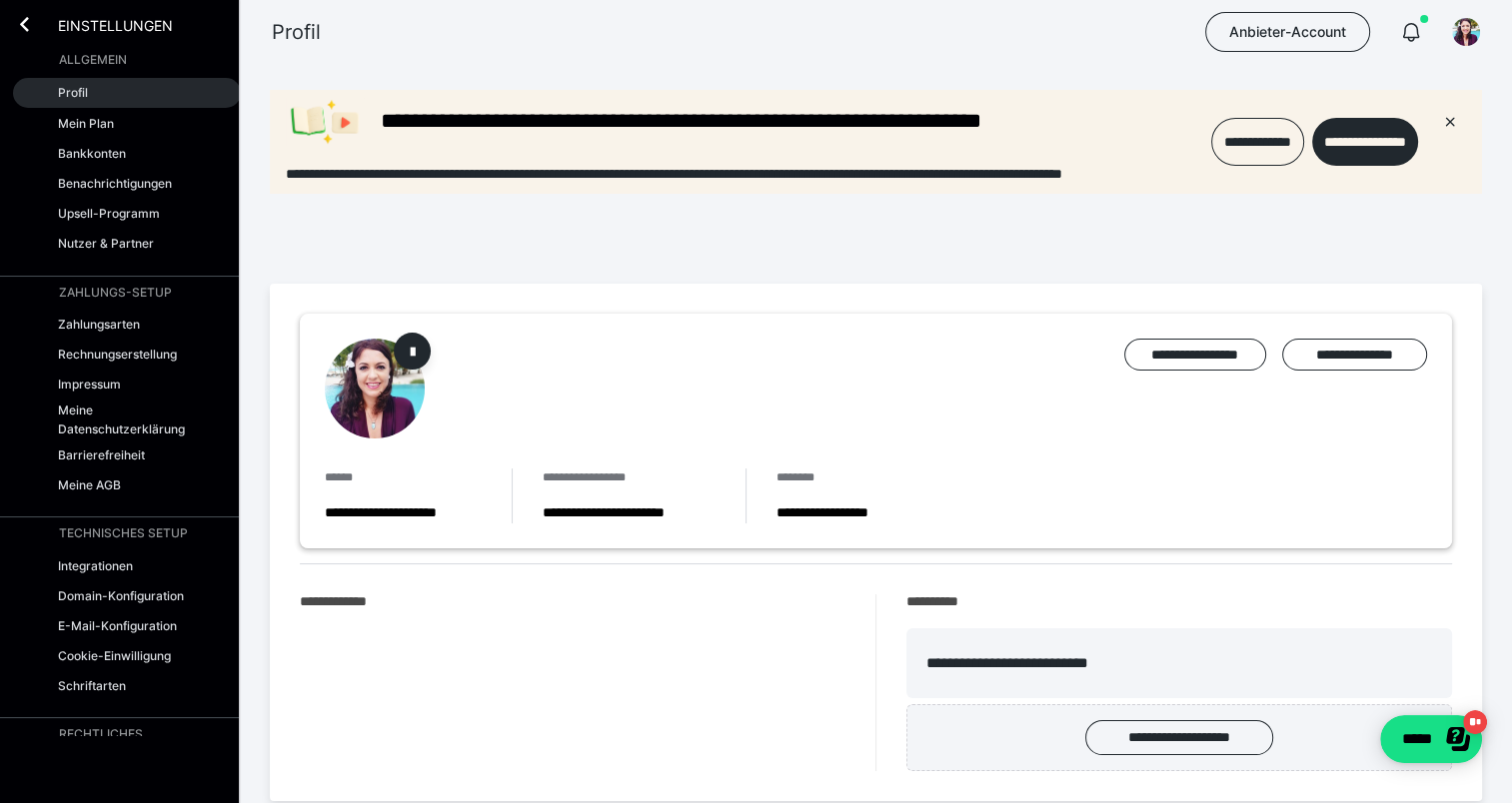 scroll, scrollTop: 0, scrollLeft: 0, axis: both 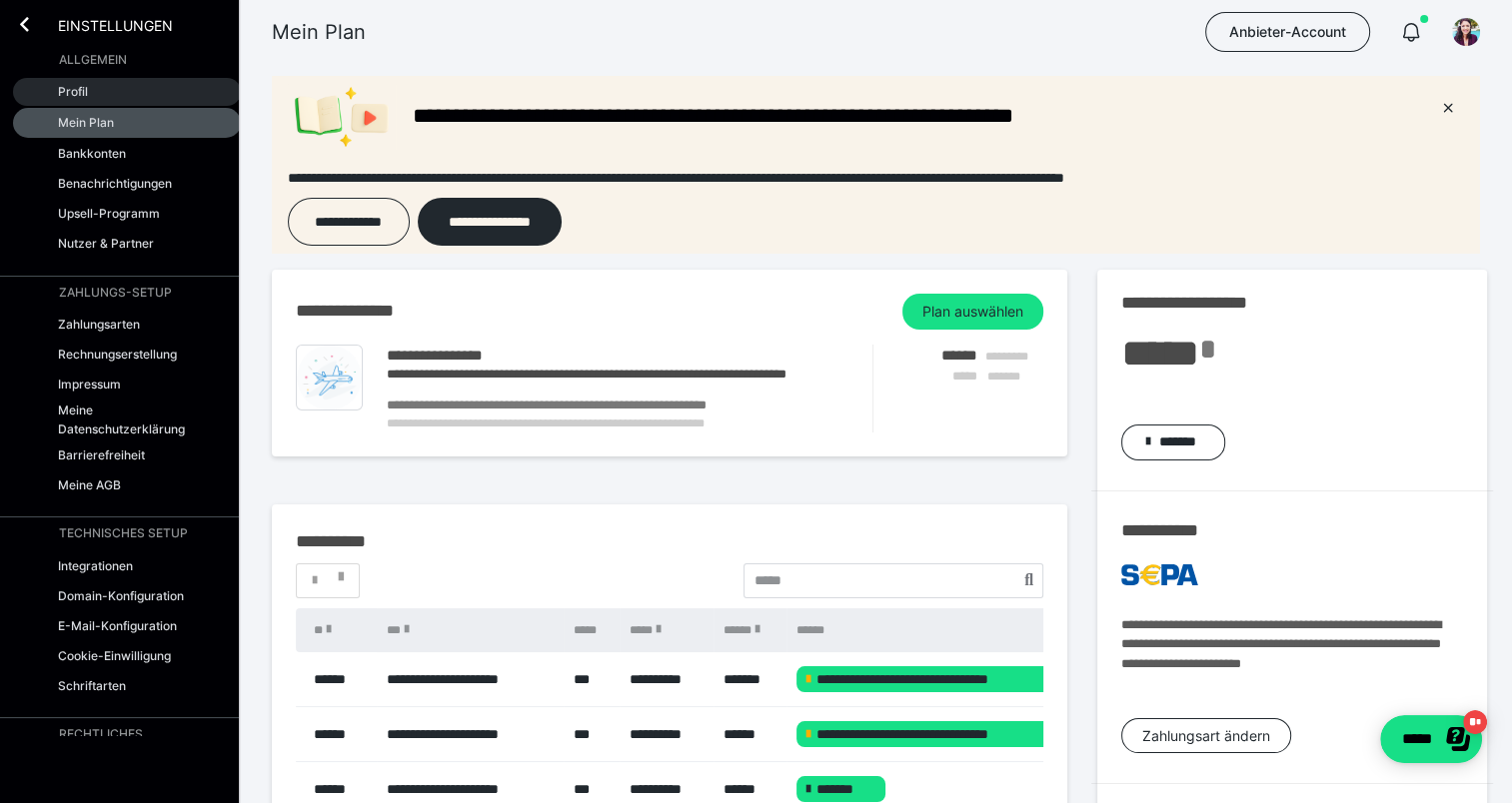 click on "Profil" at bounding box center [73, 91] 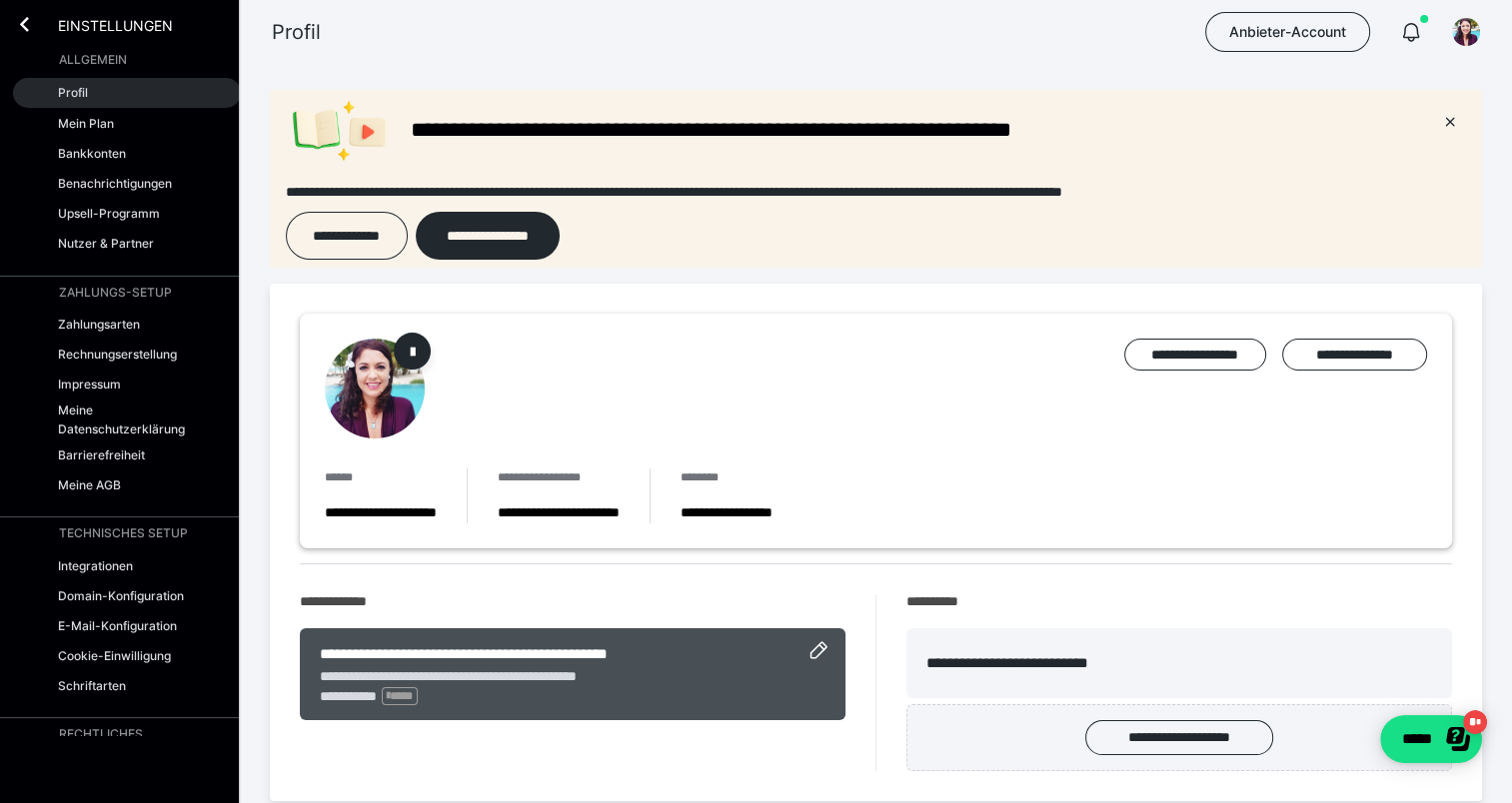 scroll, scrollTop: 0, scrollLeft: 0, axis: both 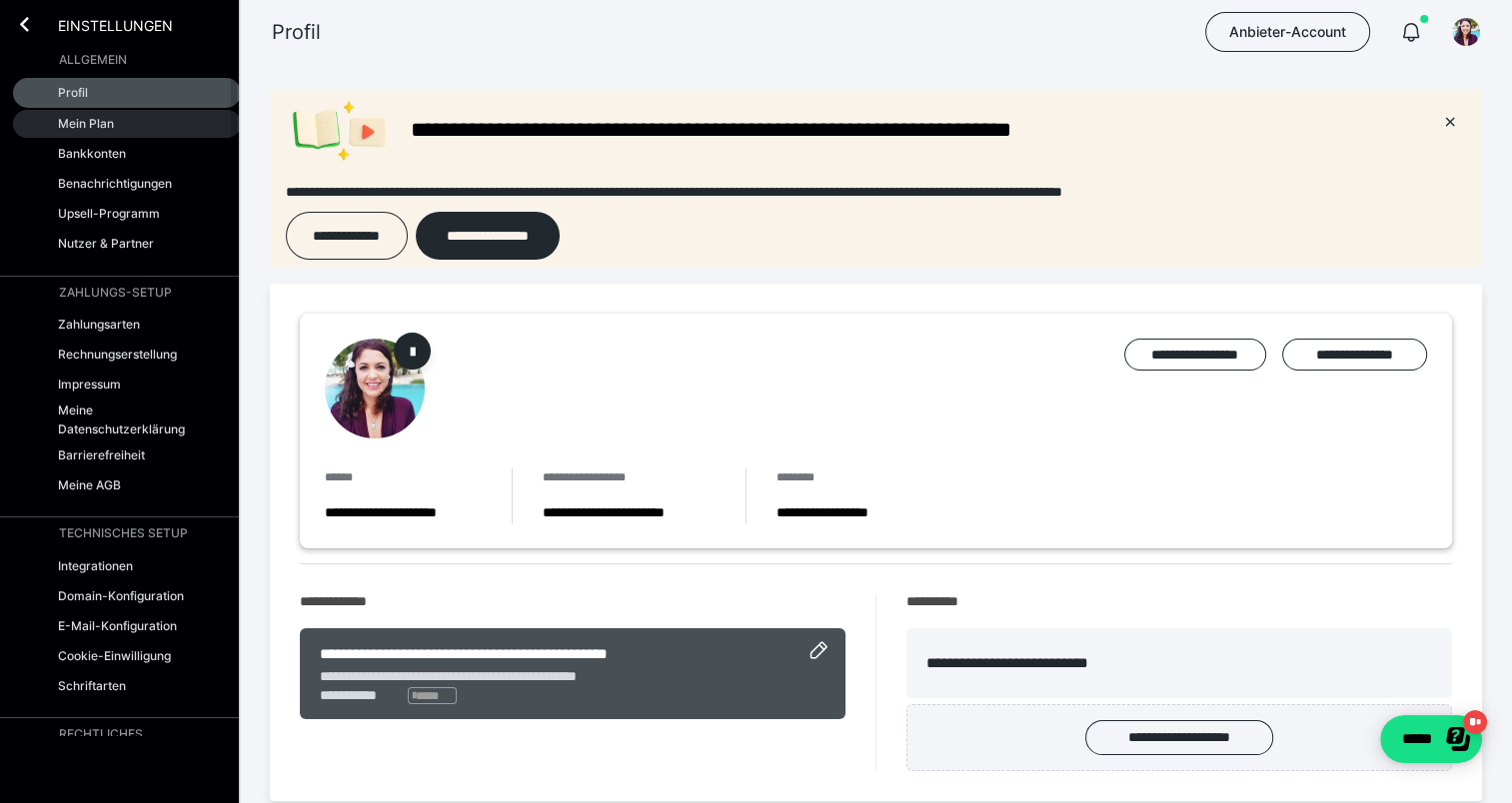click on "Mein Plan" at bounding box center (86, 123) 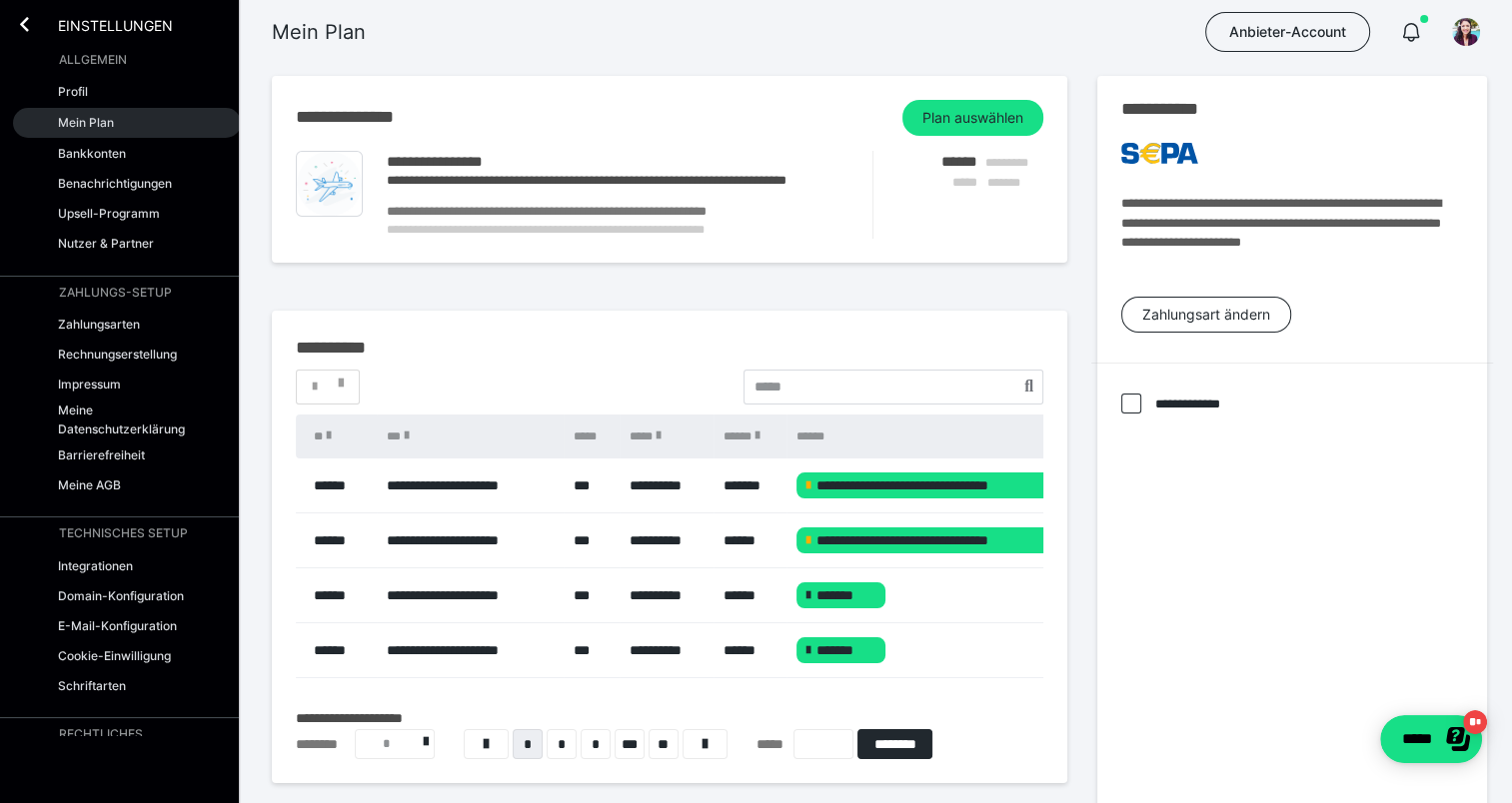 scroll, scrollTop: 0, scrollLeft: 0, axis: both 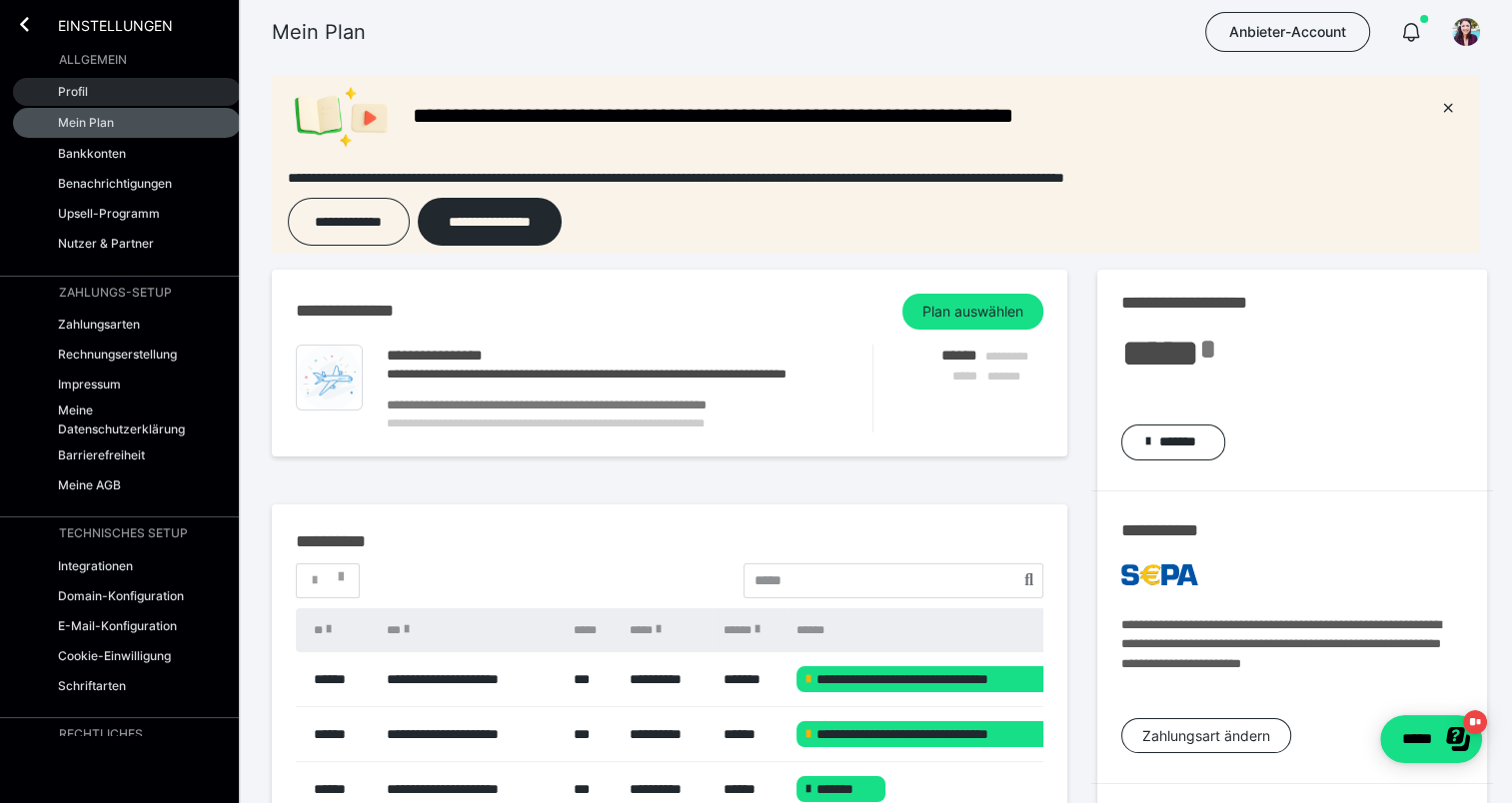 click on "Profil" at bounding box center [73, 91] 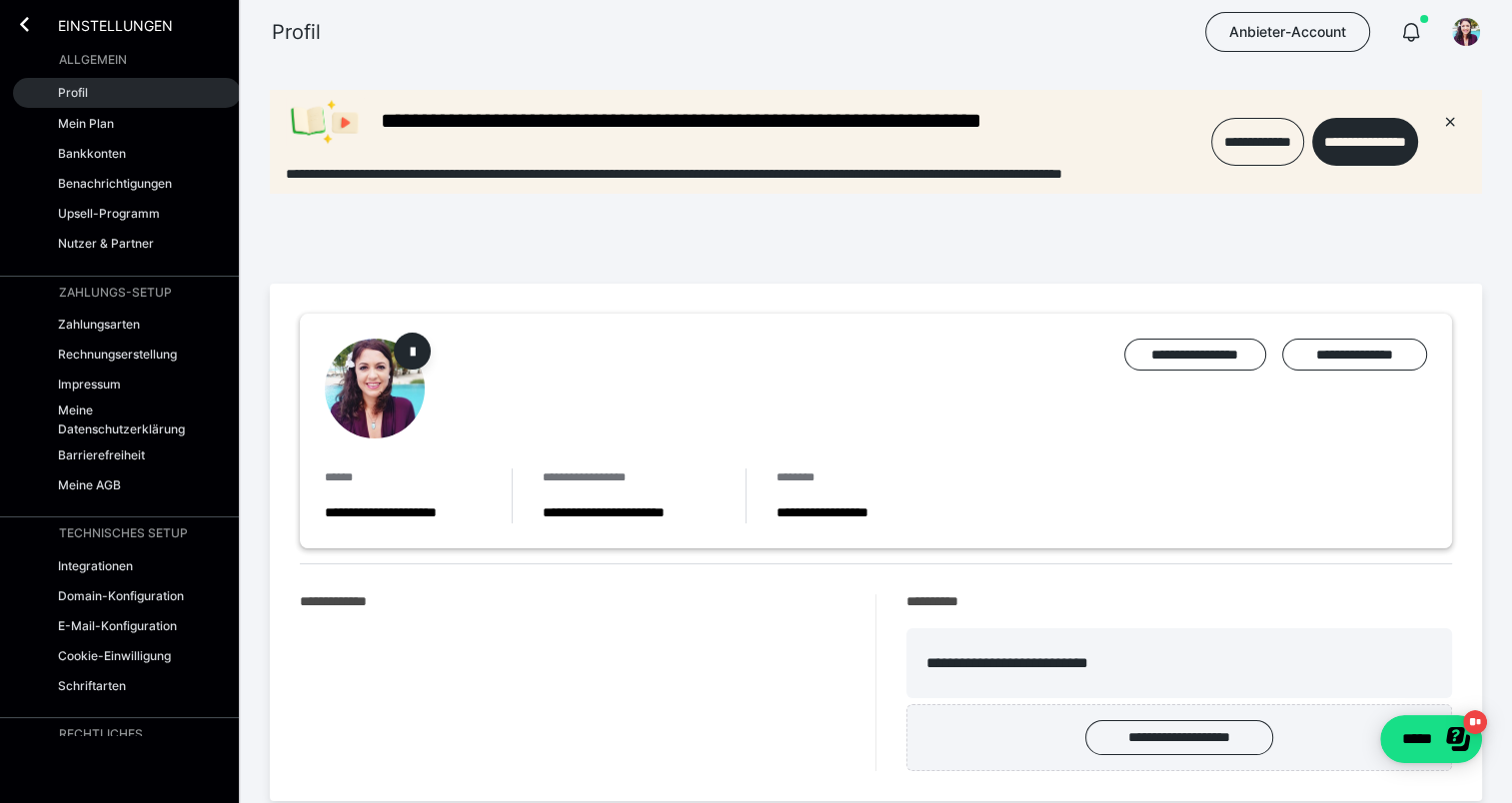 scroll, scrollTop: 0, scrollLeft: 0, axis: both 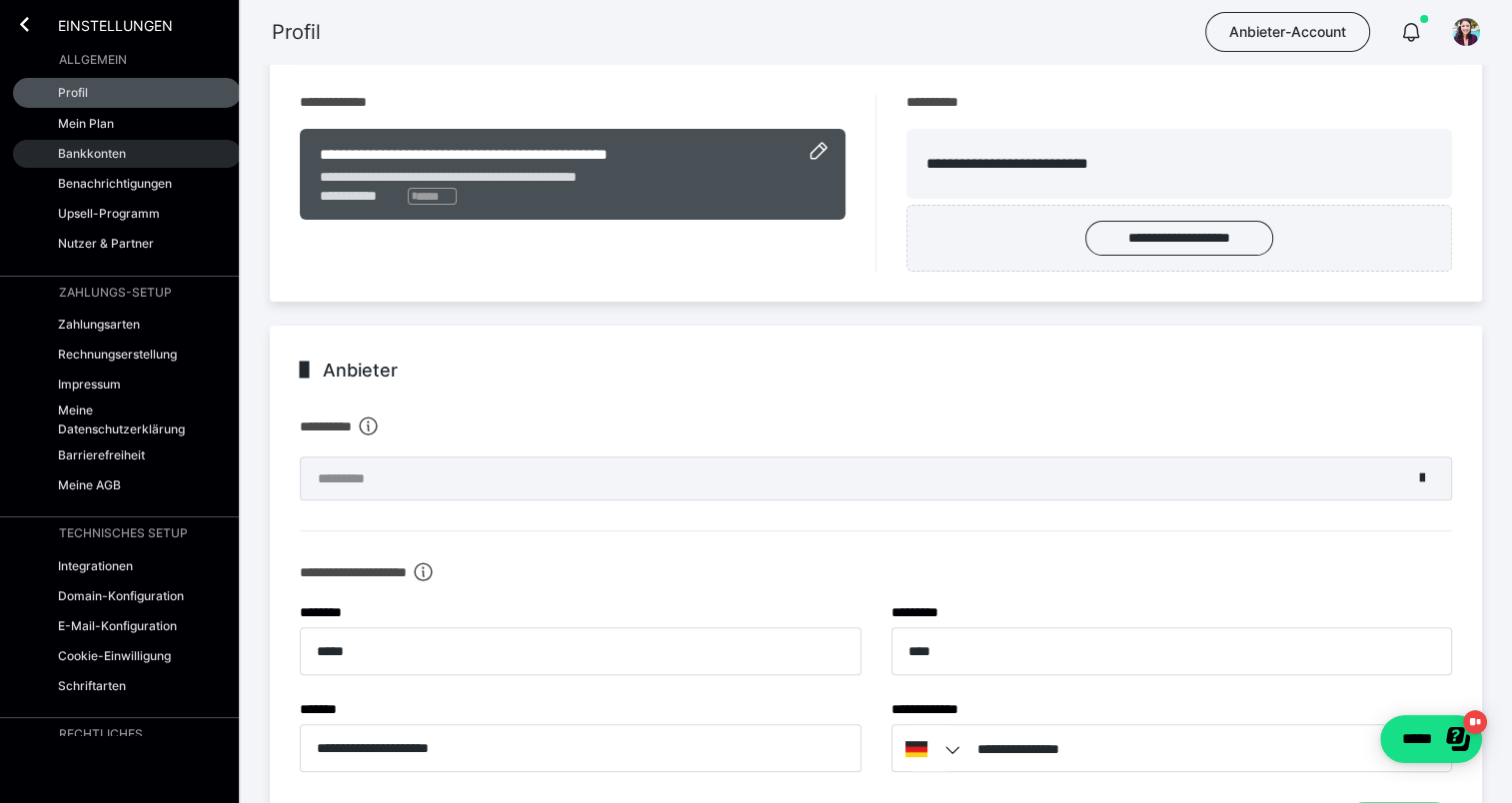 click on "Bankkonten" at bounding box center [92, 153] 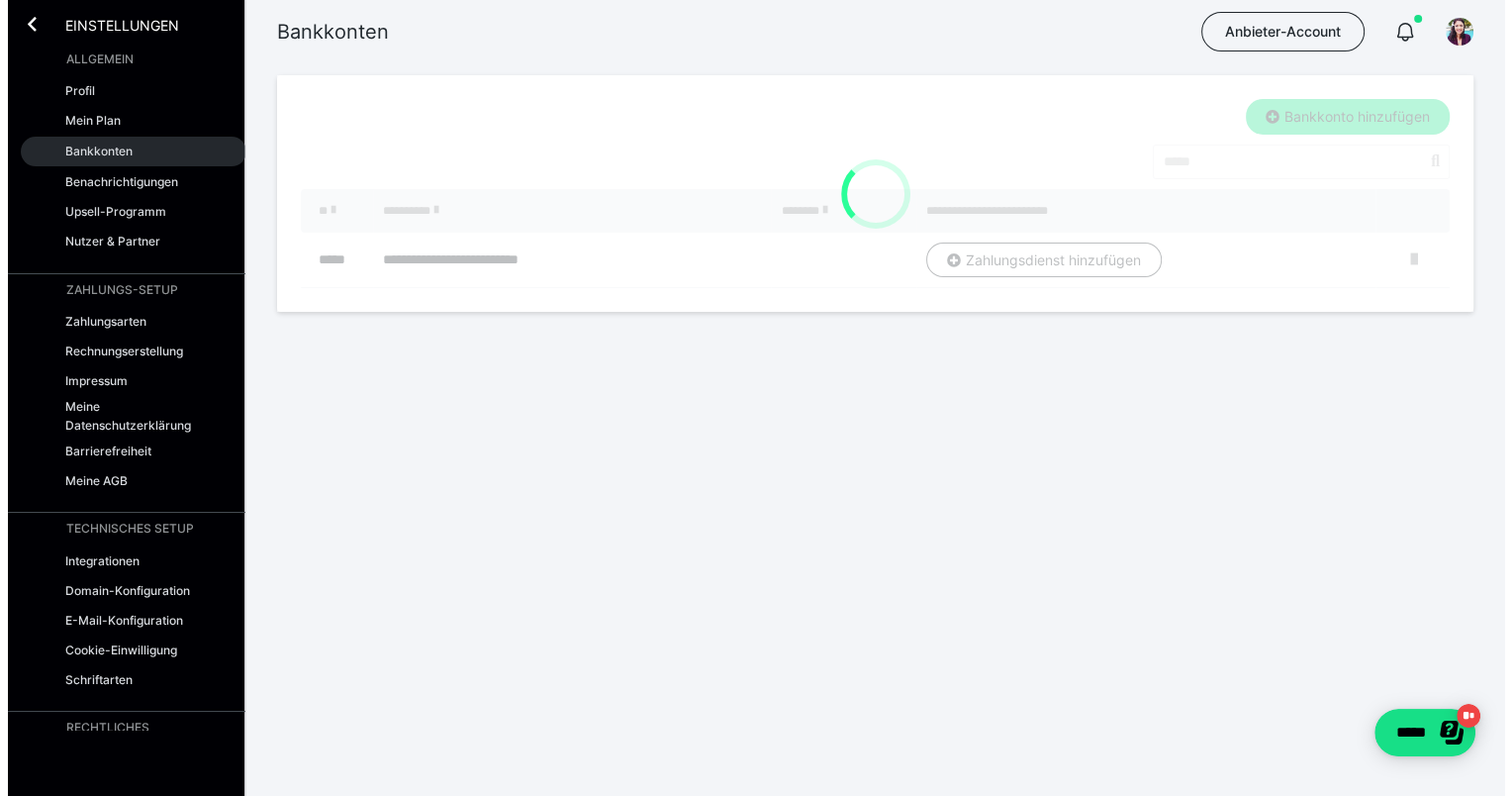 scroll, scrollTop: 0, scrollLeft: 0, axis: both 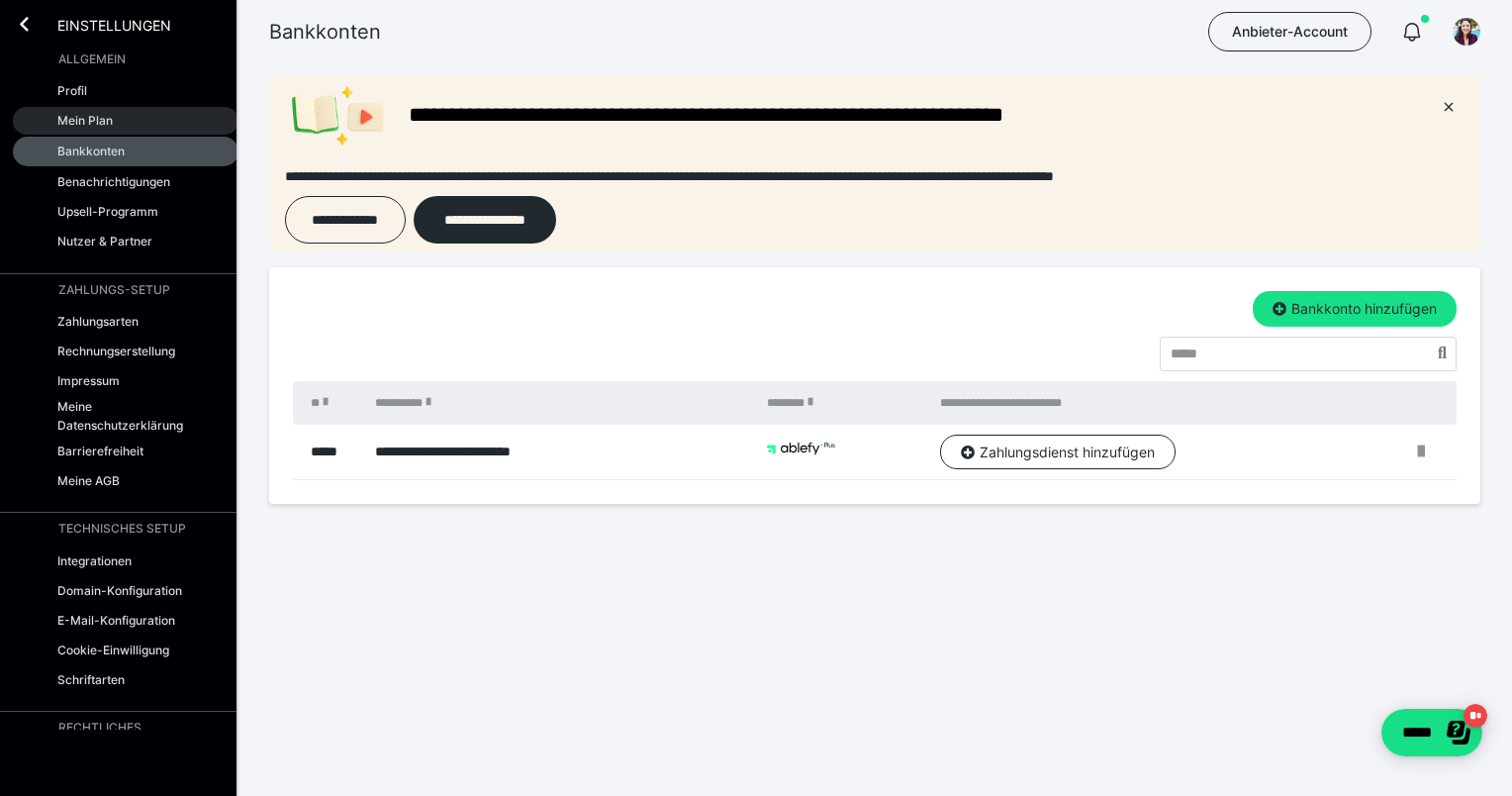click on "Mein Plan" at bounding box center (85, 120) 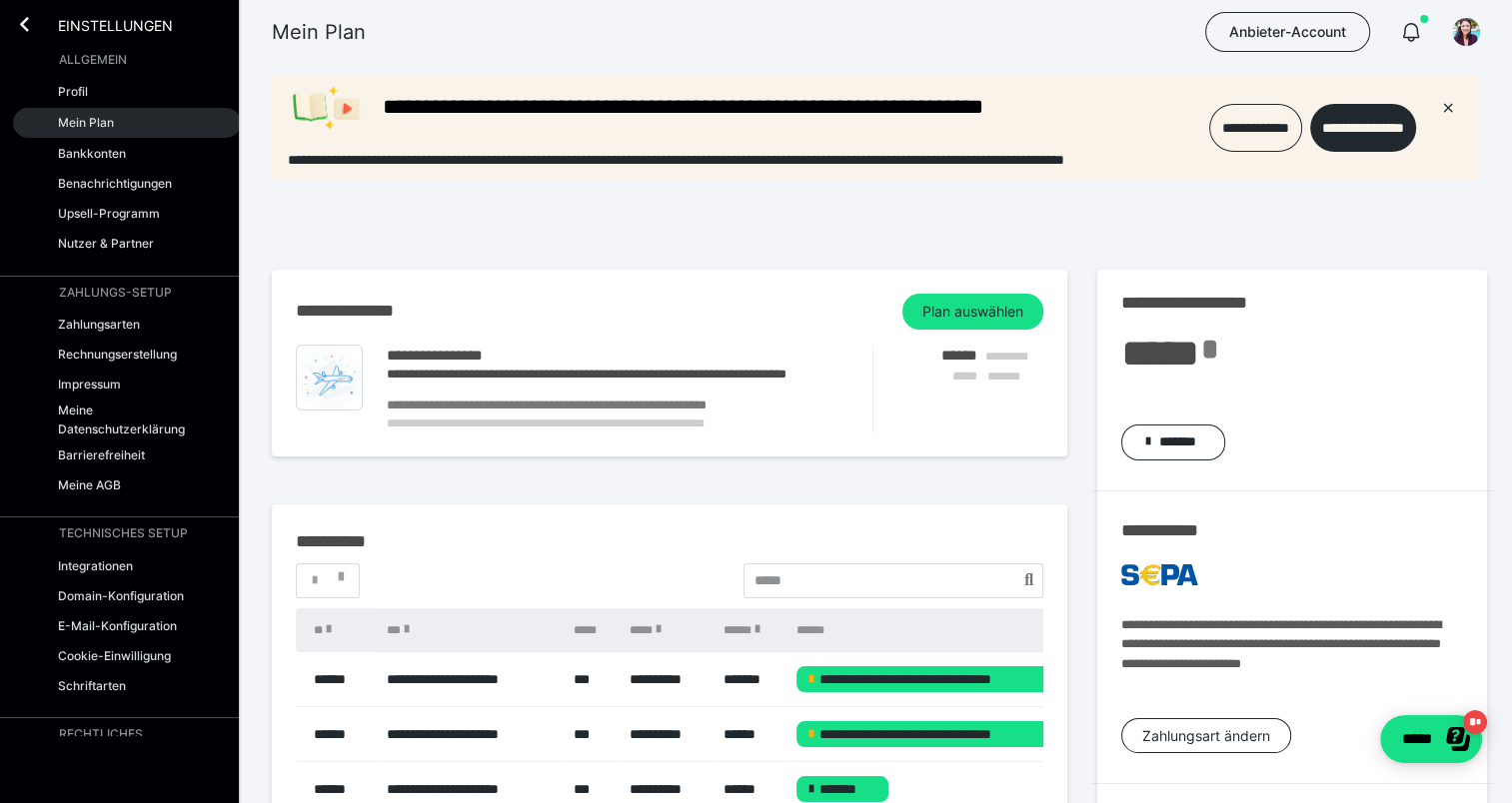 scroll, scrollTop: 0, scrollLeft: 0, axis: both 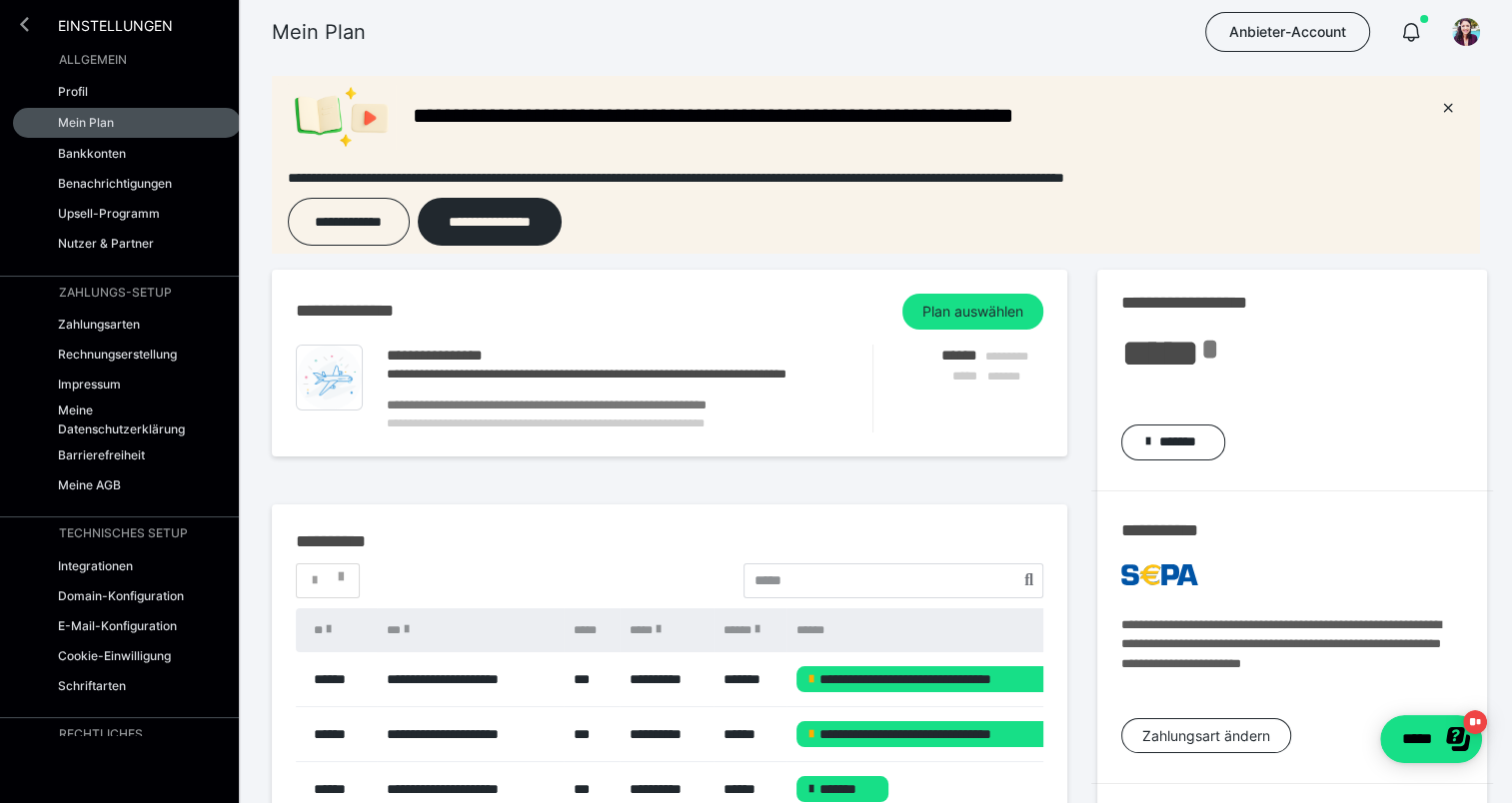 click at bounding box center [24, 24] 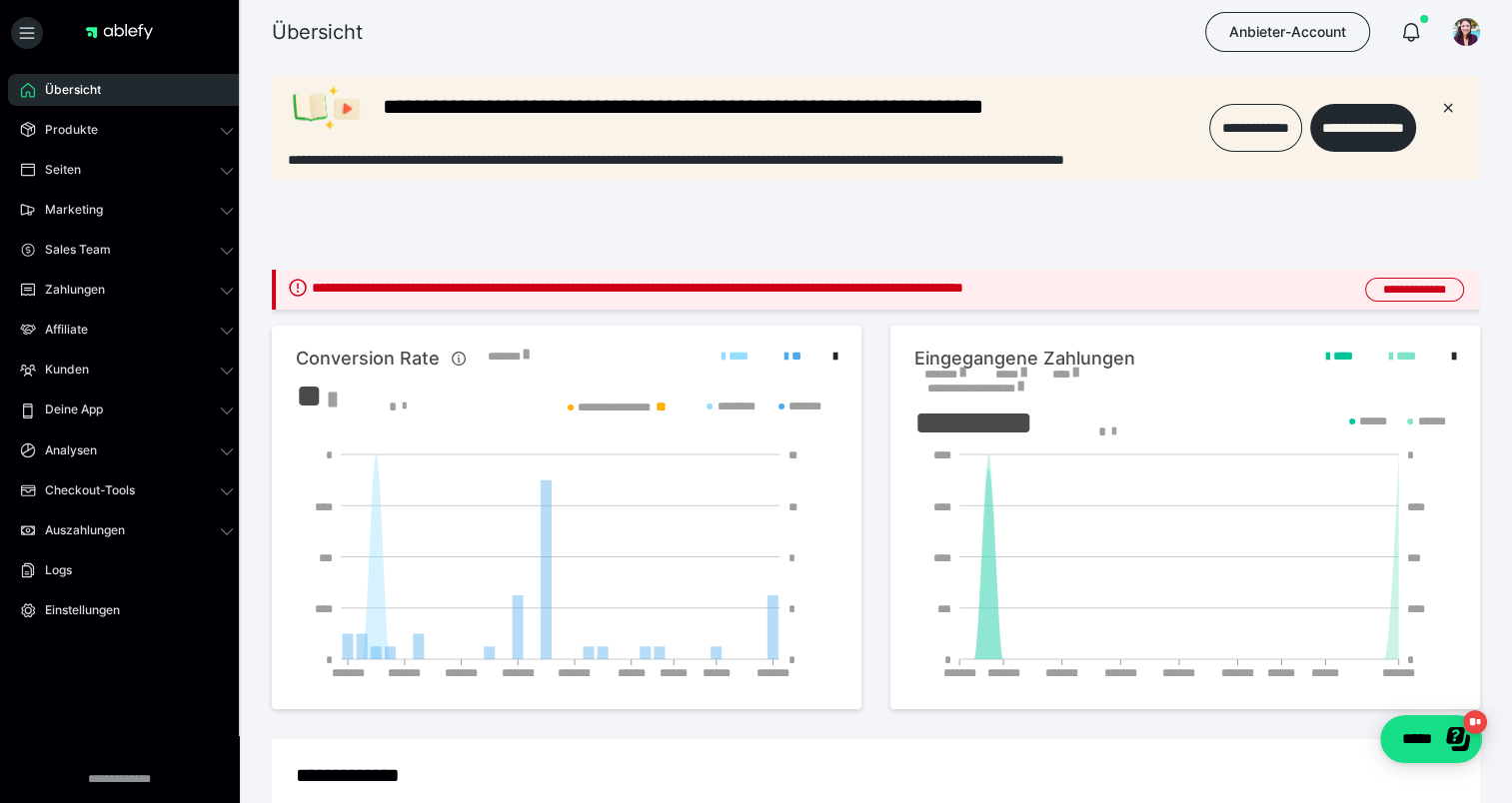 scroll, scrollTop: 0, scrollLeft: 0, axis: both 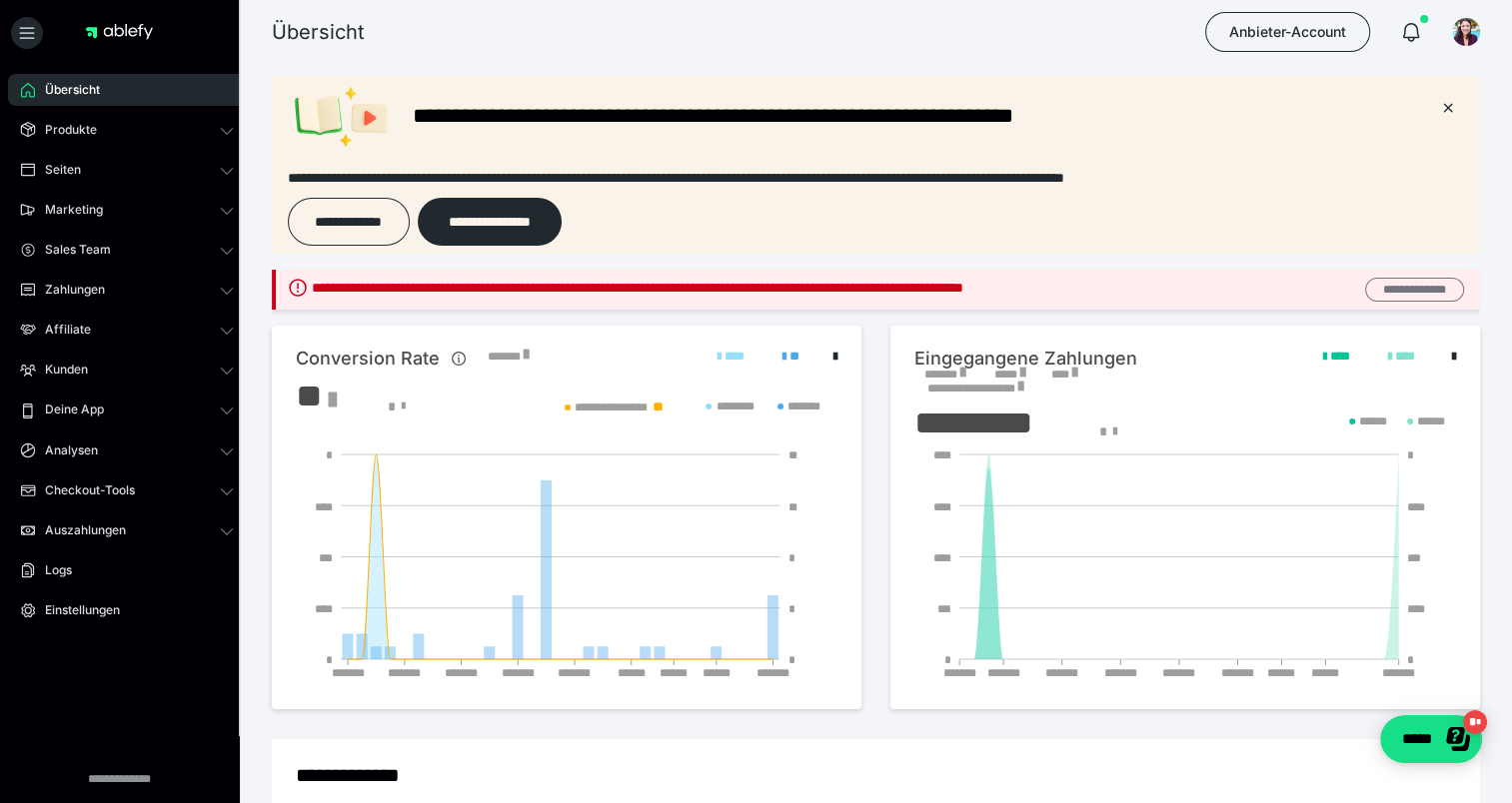 click on "**********" at bounding box center [1414, 290] 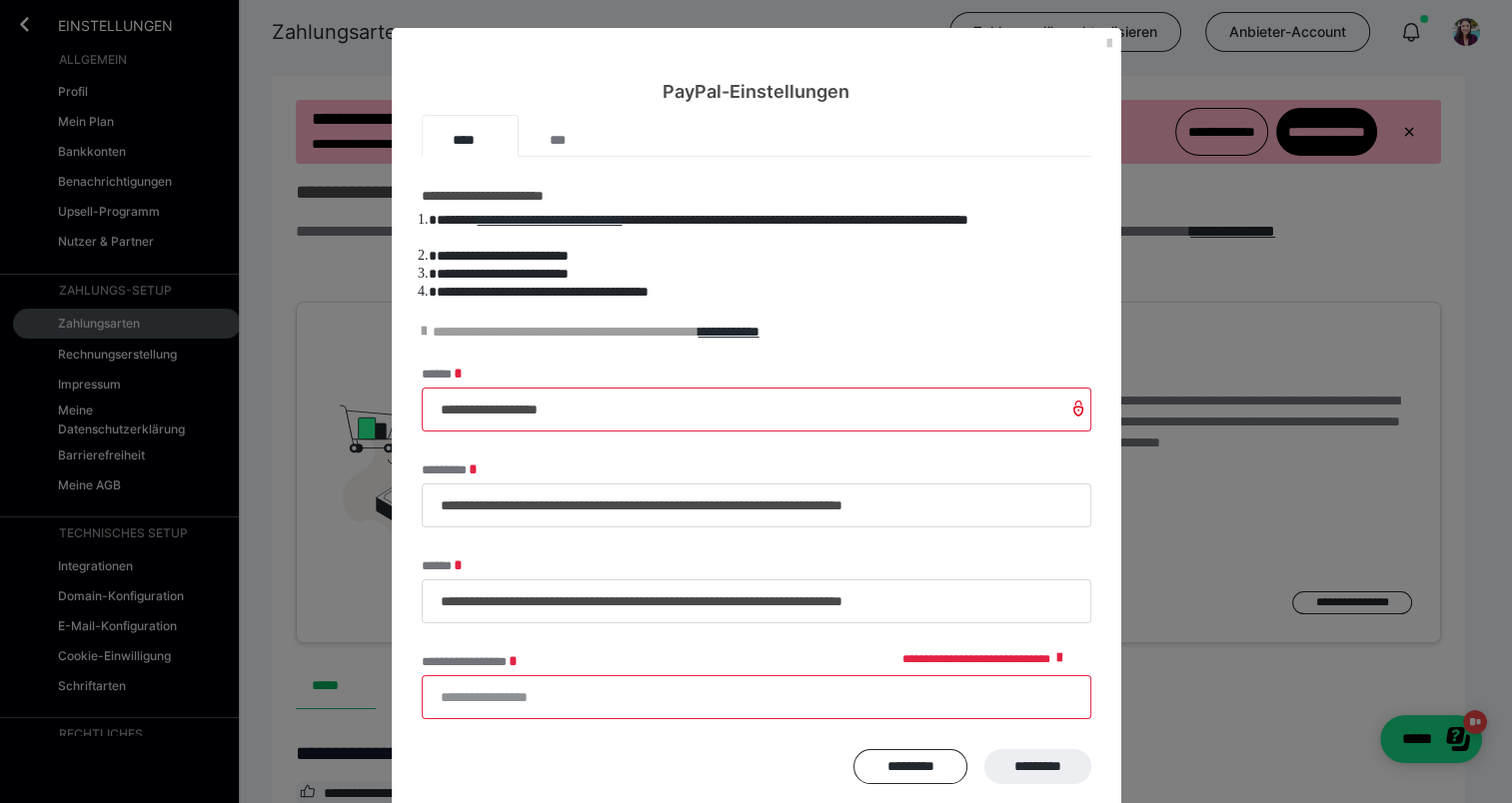 scroll, scrollTop: 0, scrollLeft: 0, axis: both 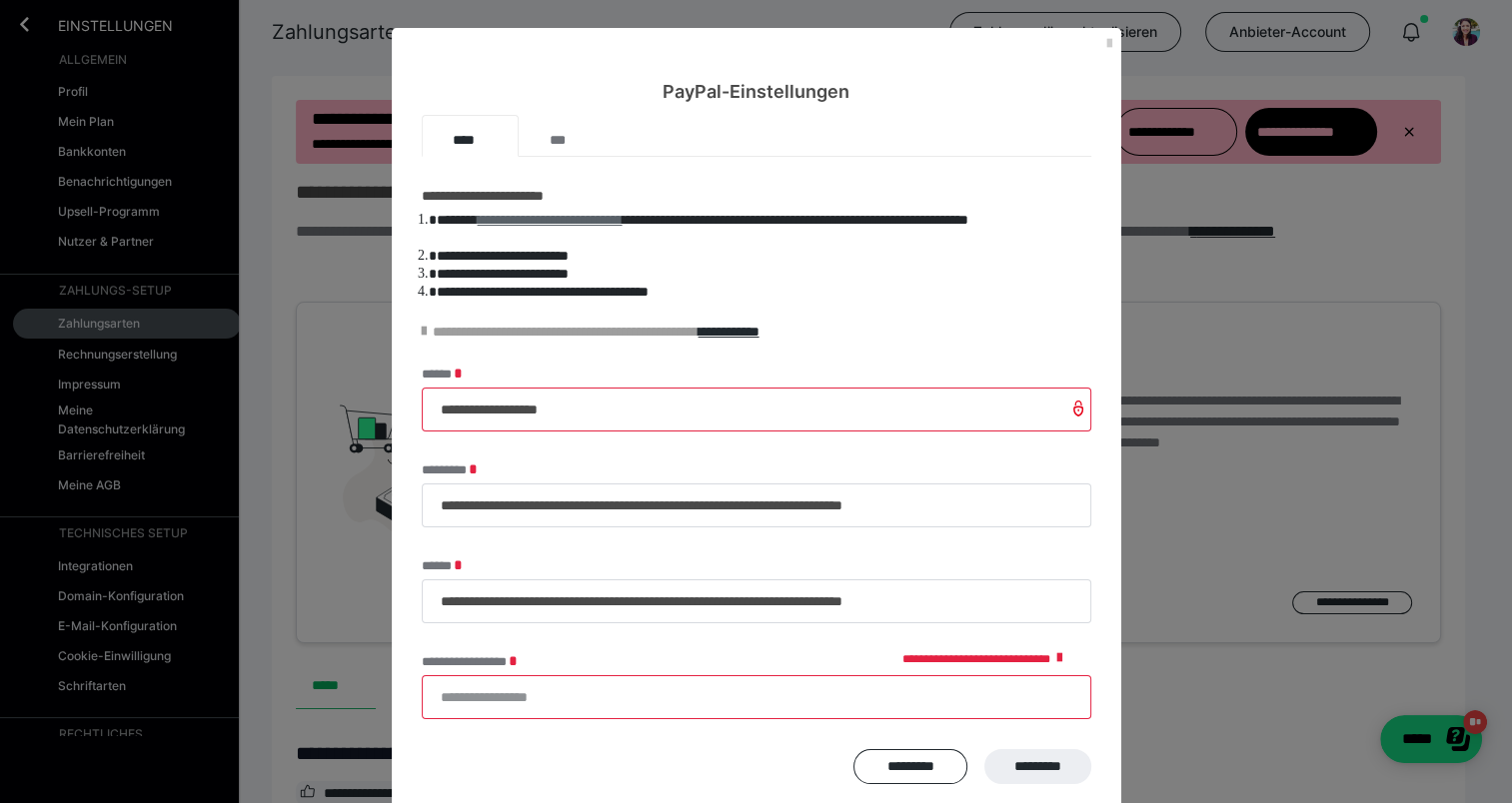 click on "**********" at bounding box center [550, 220] 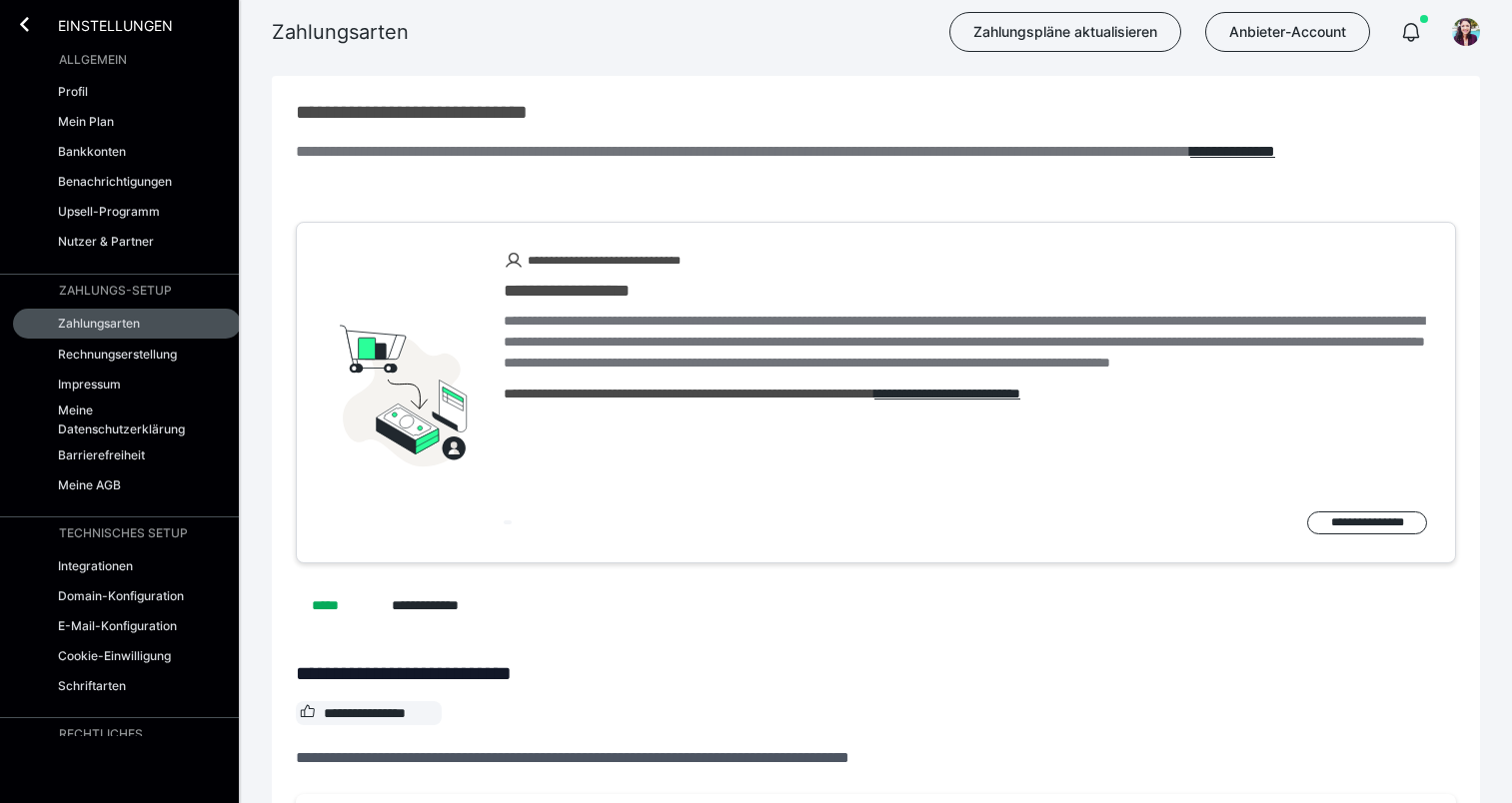 scroll, scrollTop: 1615, scrollLeft: 0, axis: vertical 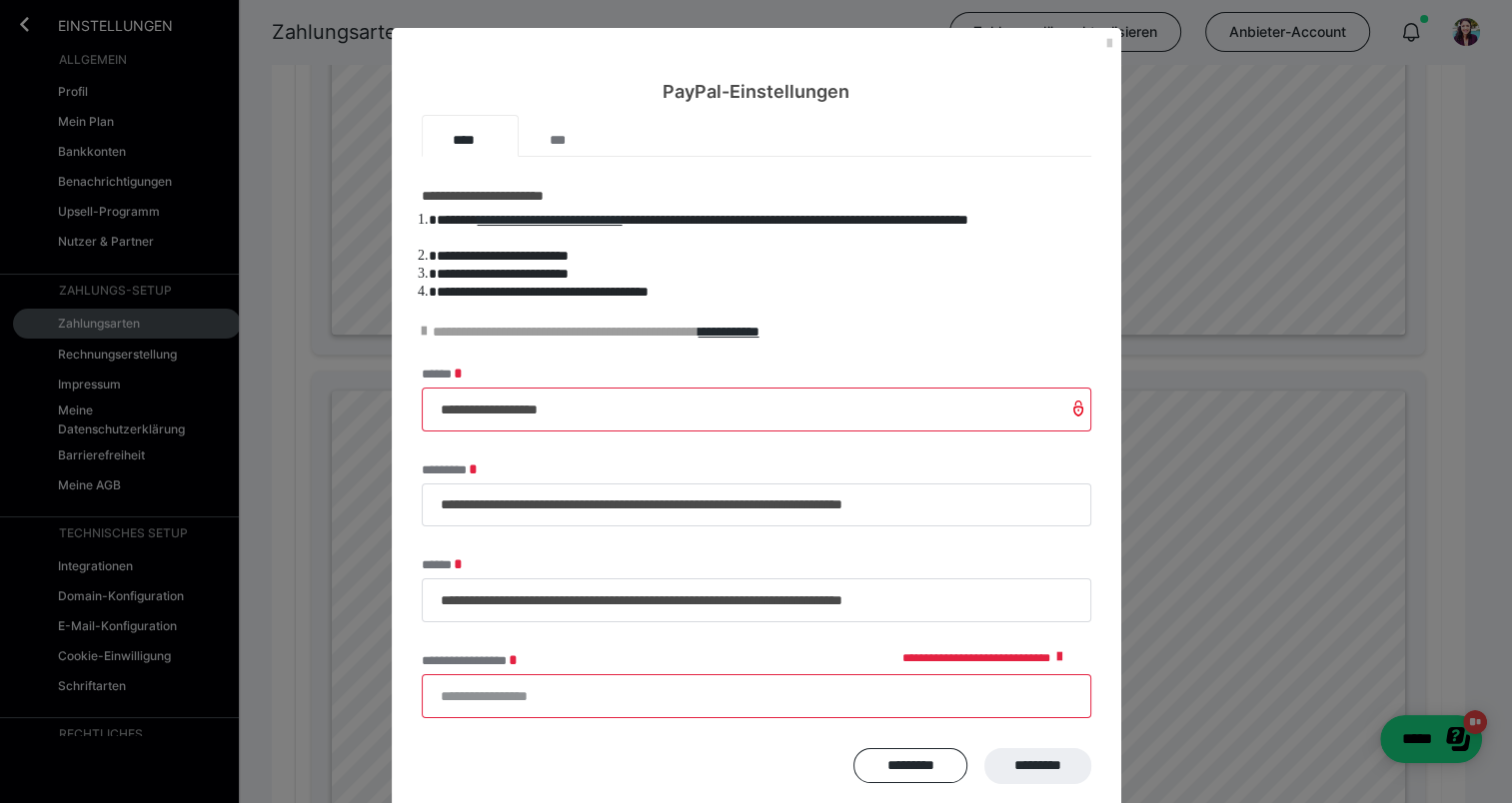click on "**********" at bounding box center (756, 696) 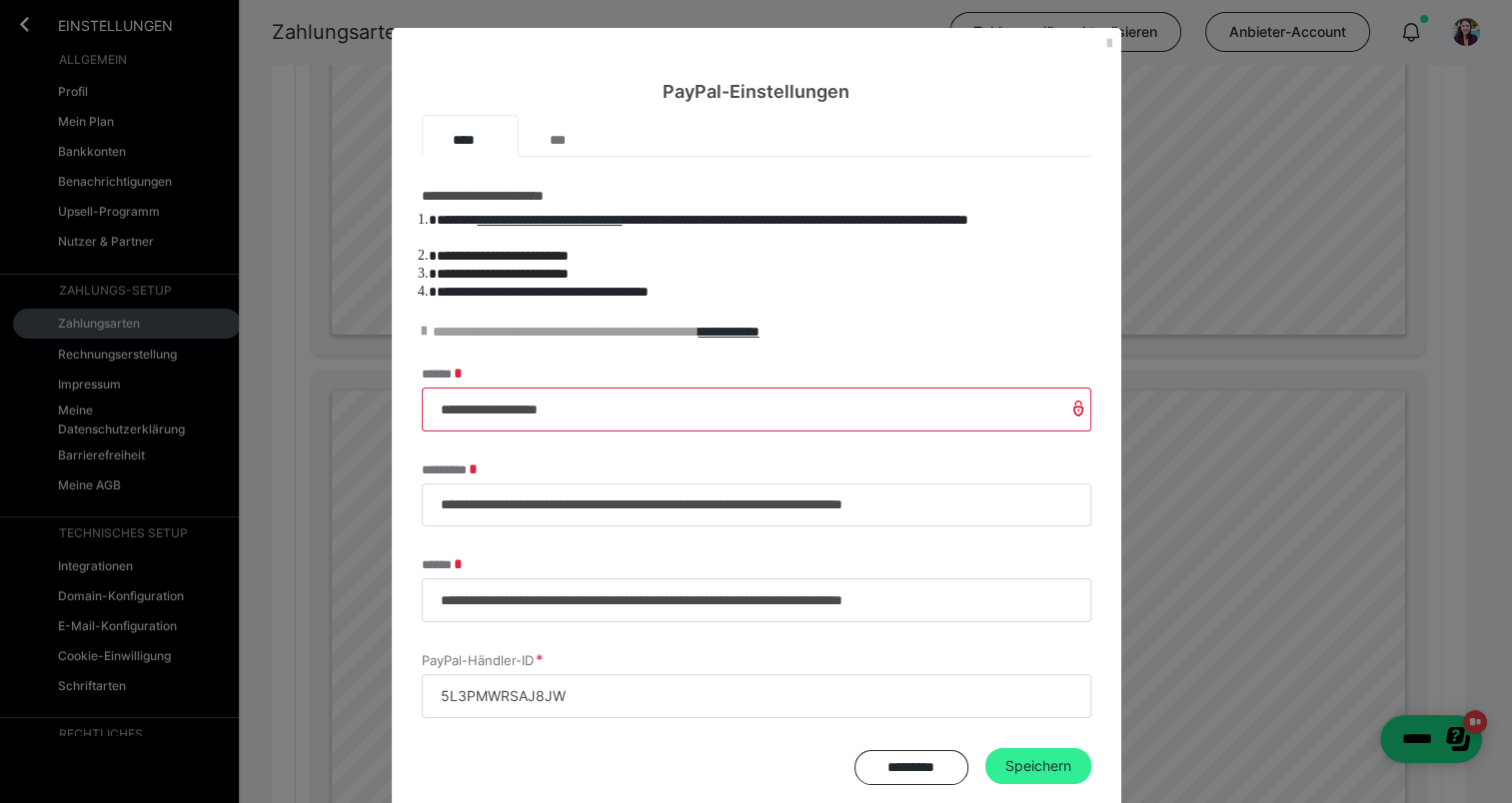 type on "5L3PMWRSAJ8JW" 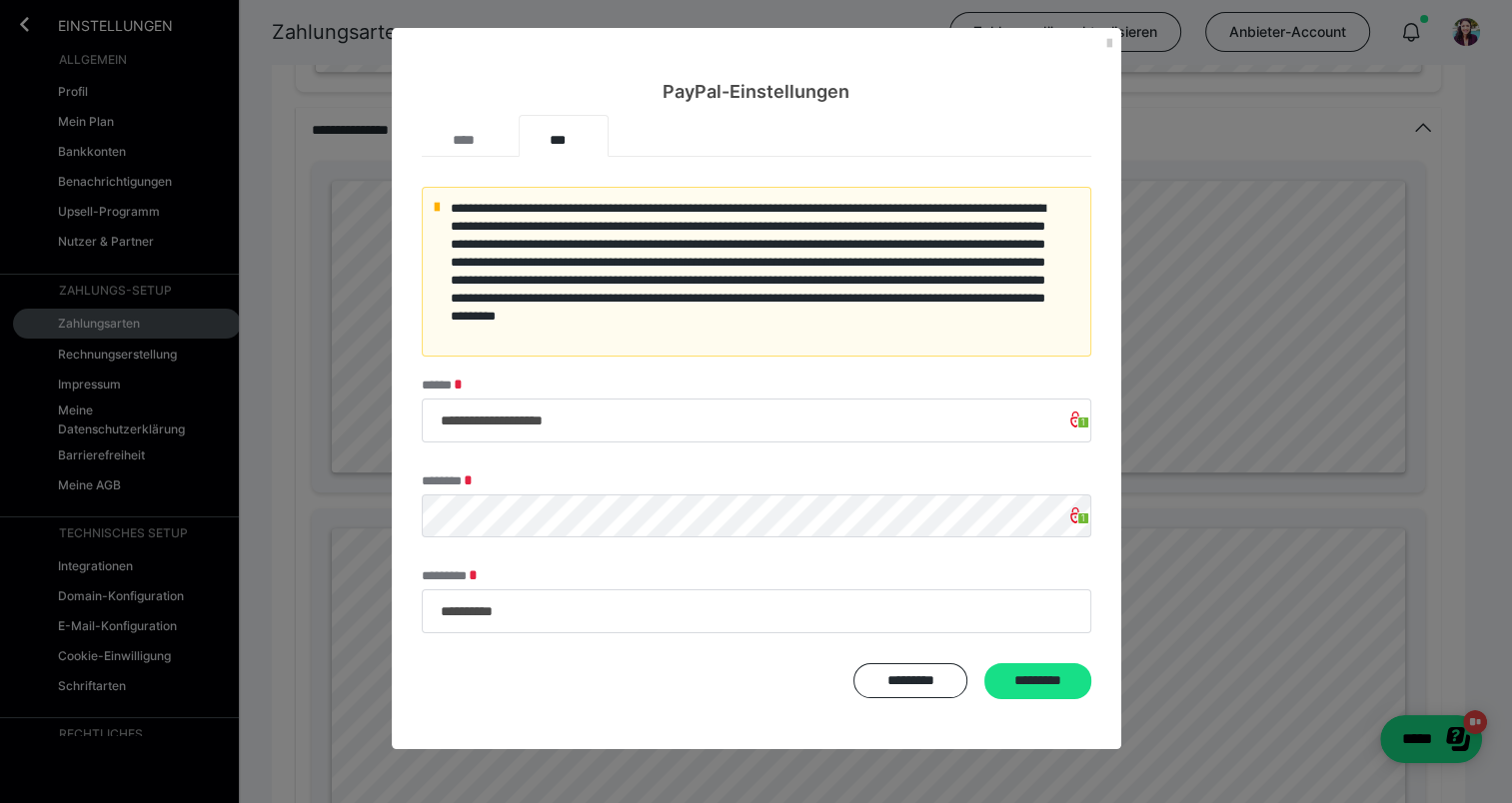 scroll, scrollTop: 1238, scrollLeft: 0, axis: vertical 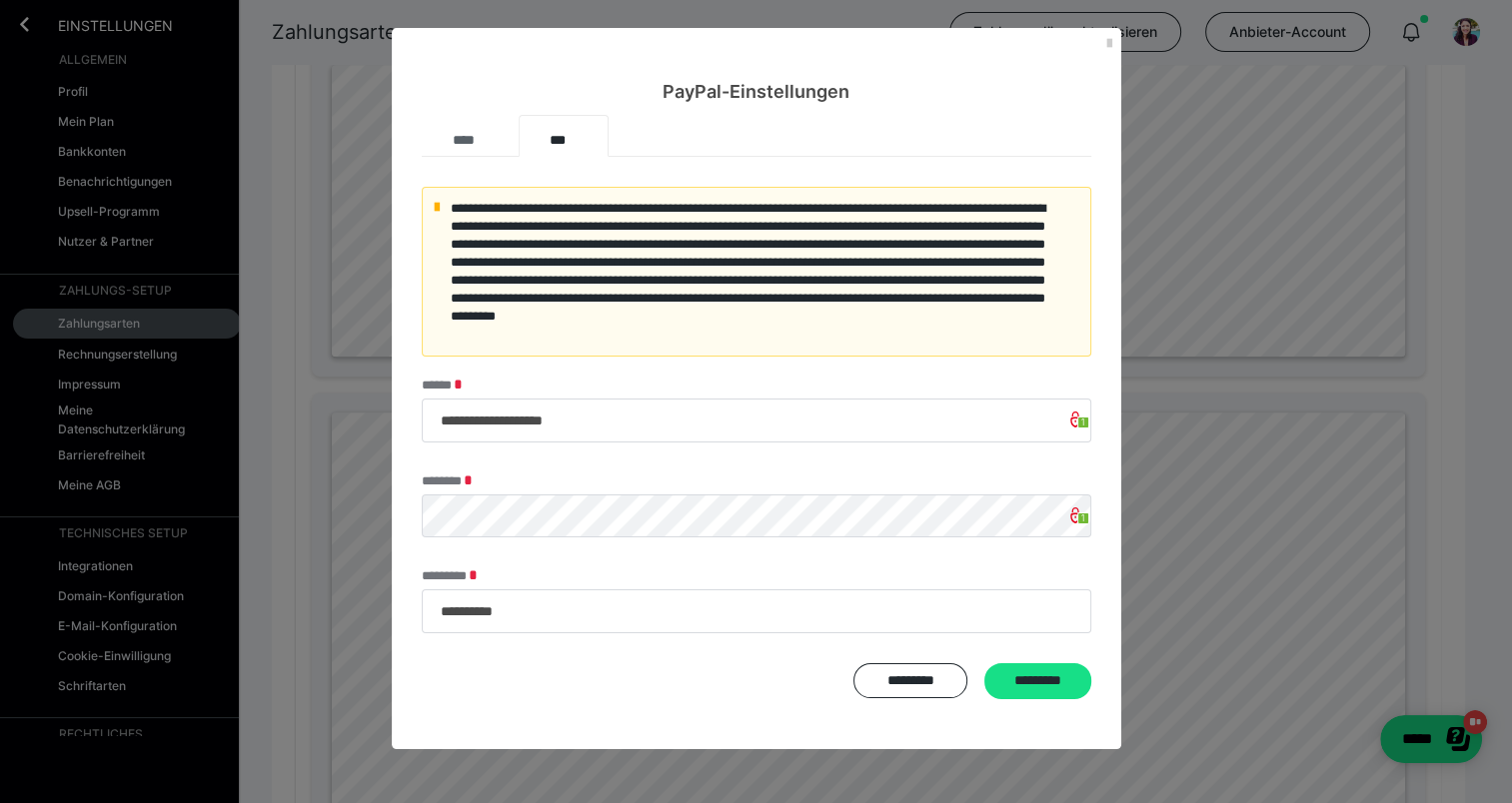 click on "****" at bounding box center [470, 136] 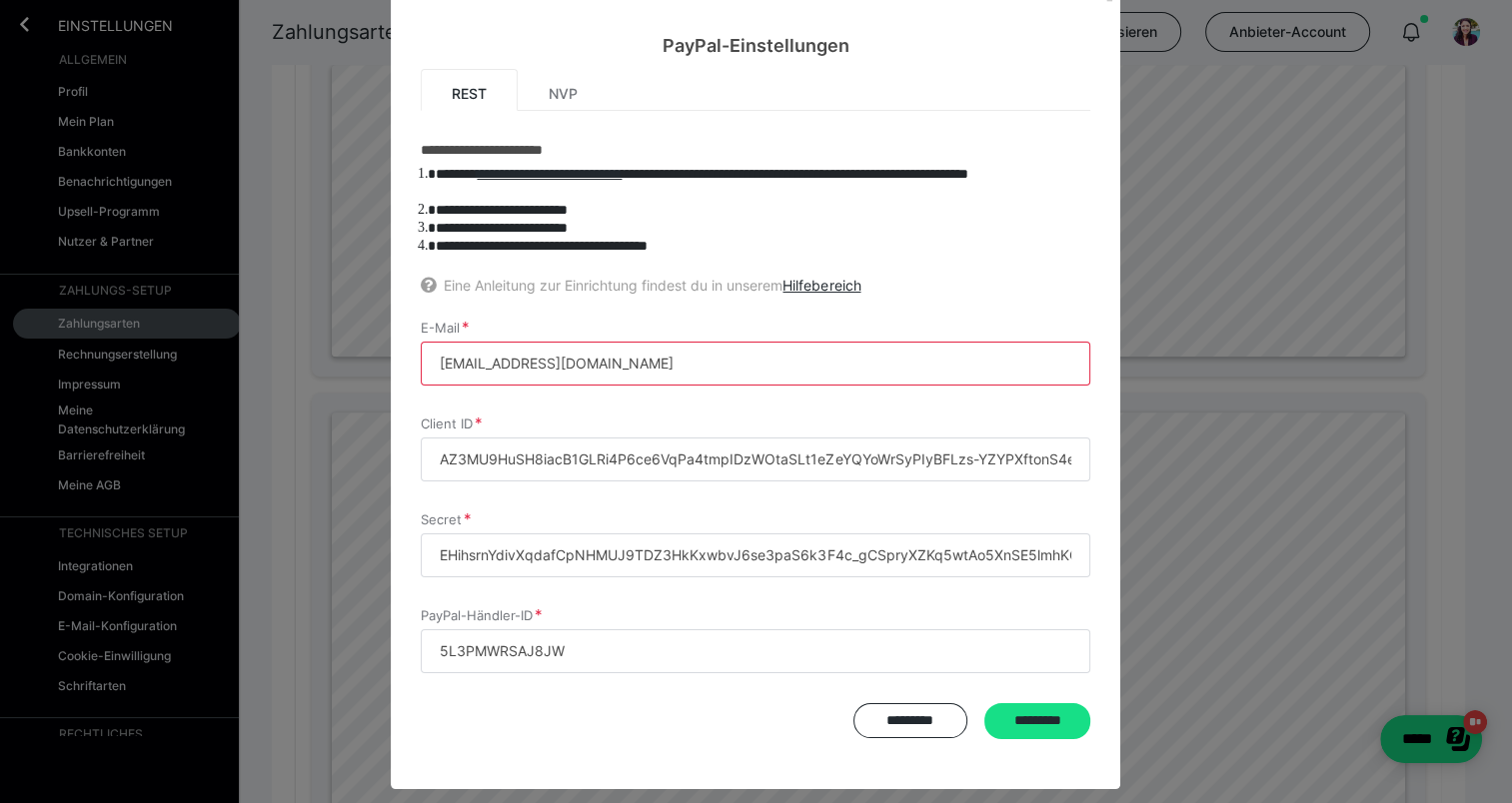 scroll, scrollTop: 57, scrollLeft: 0, axis: vertical 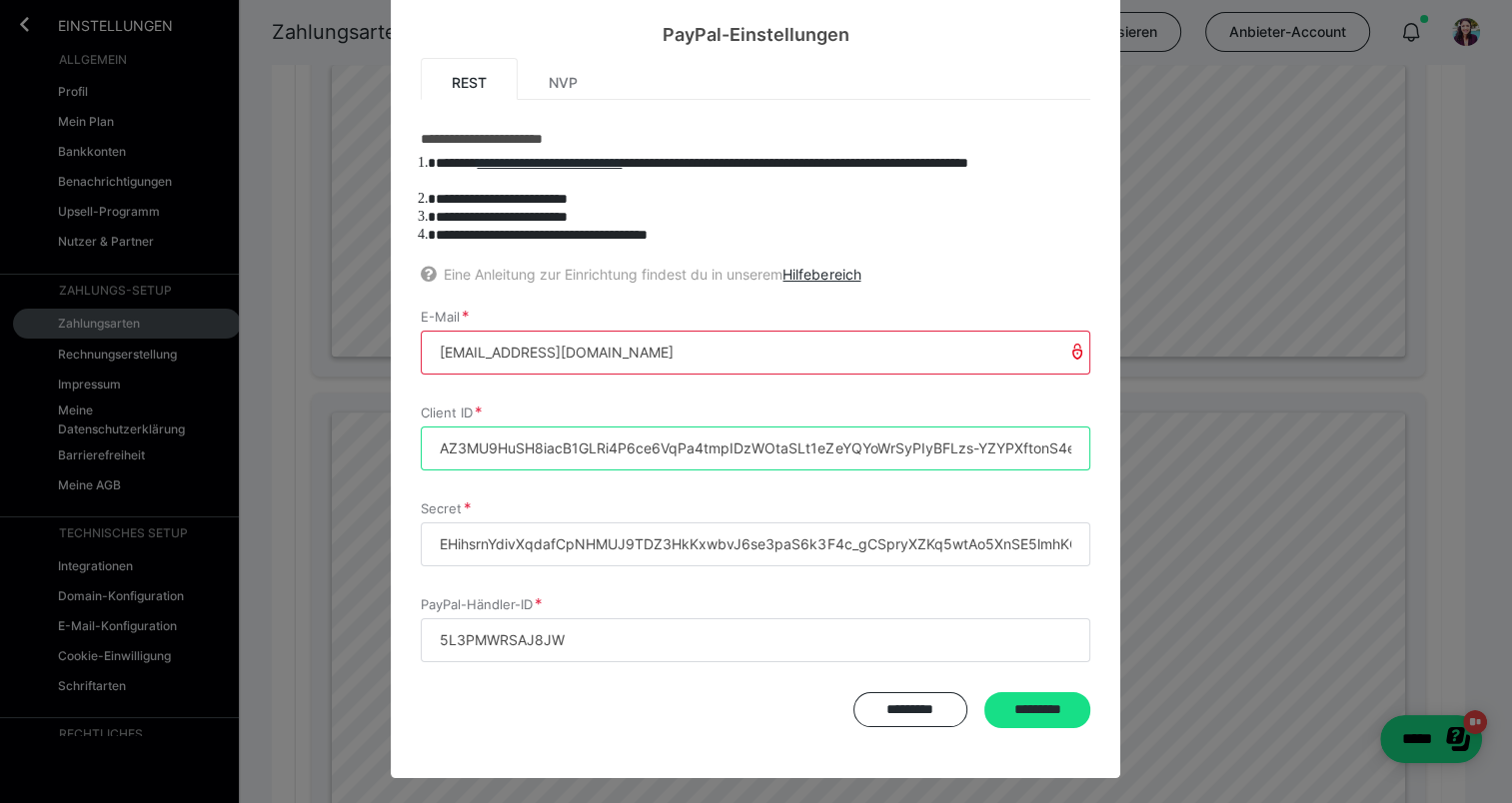 click on "AZ3MU9HuSH8iacB1GLRi4P6ce6VqPa4tmpIDzWOtaSLt1eZeYQYoWrSyPIyBFLzs-YZYPXftonS4eQgV" at bounding box center (756, 448) 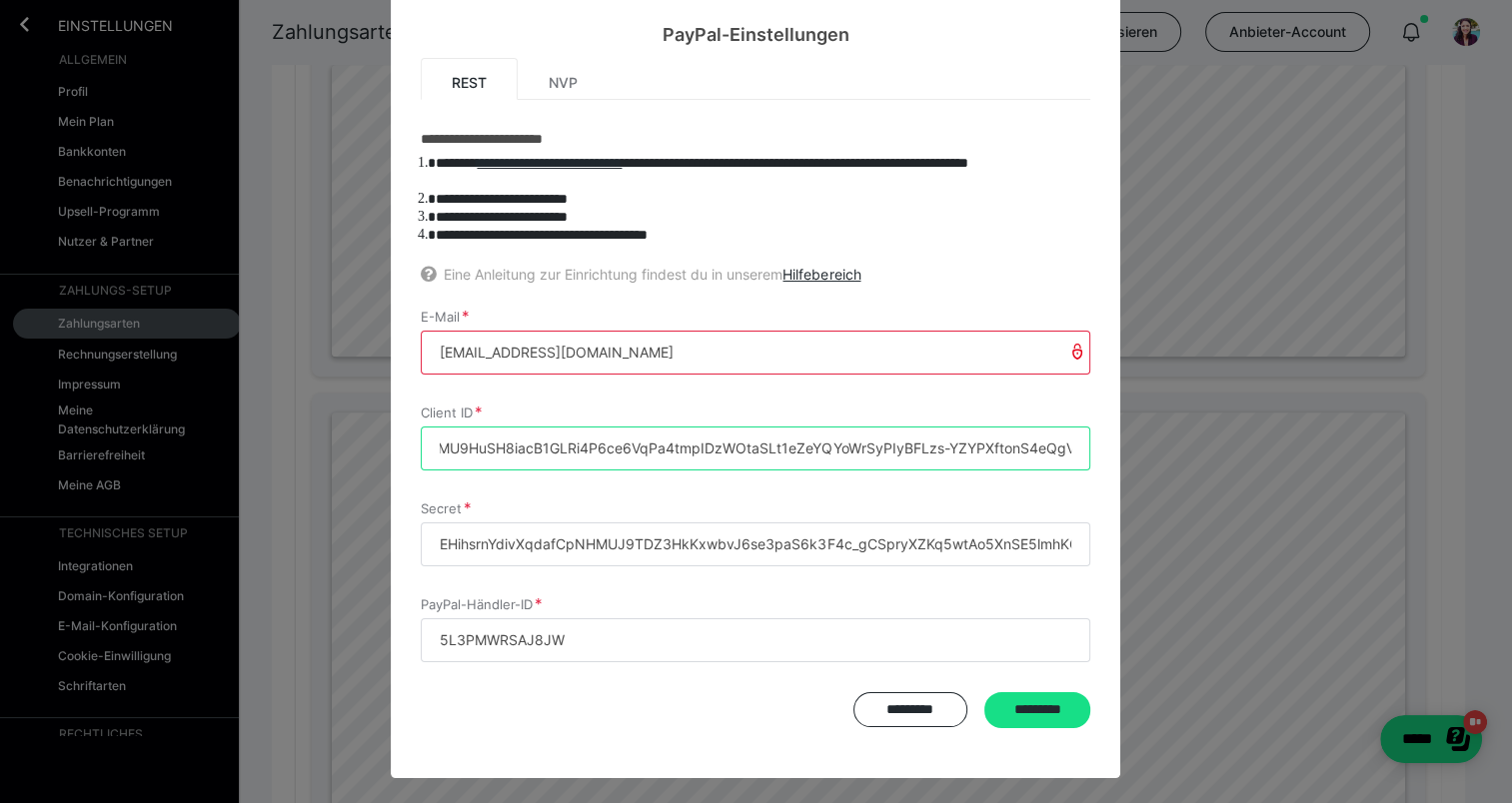 drag, startPoint x: 432, startPoint y: 442, endPoint x: 1186, endPoint y: 463, distance: 754.292 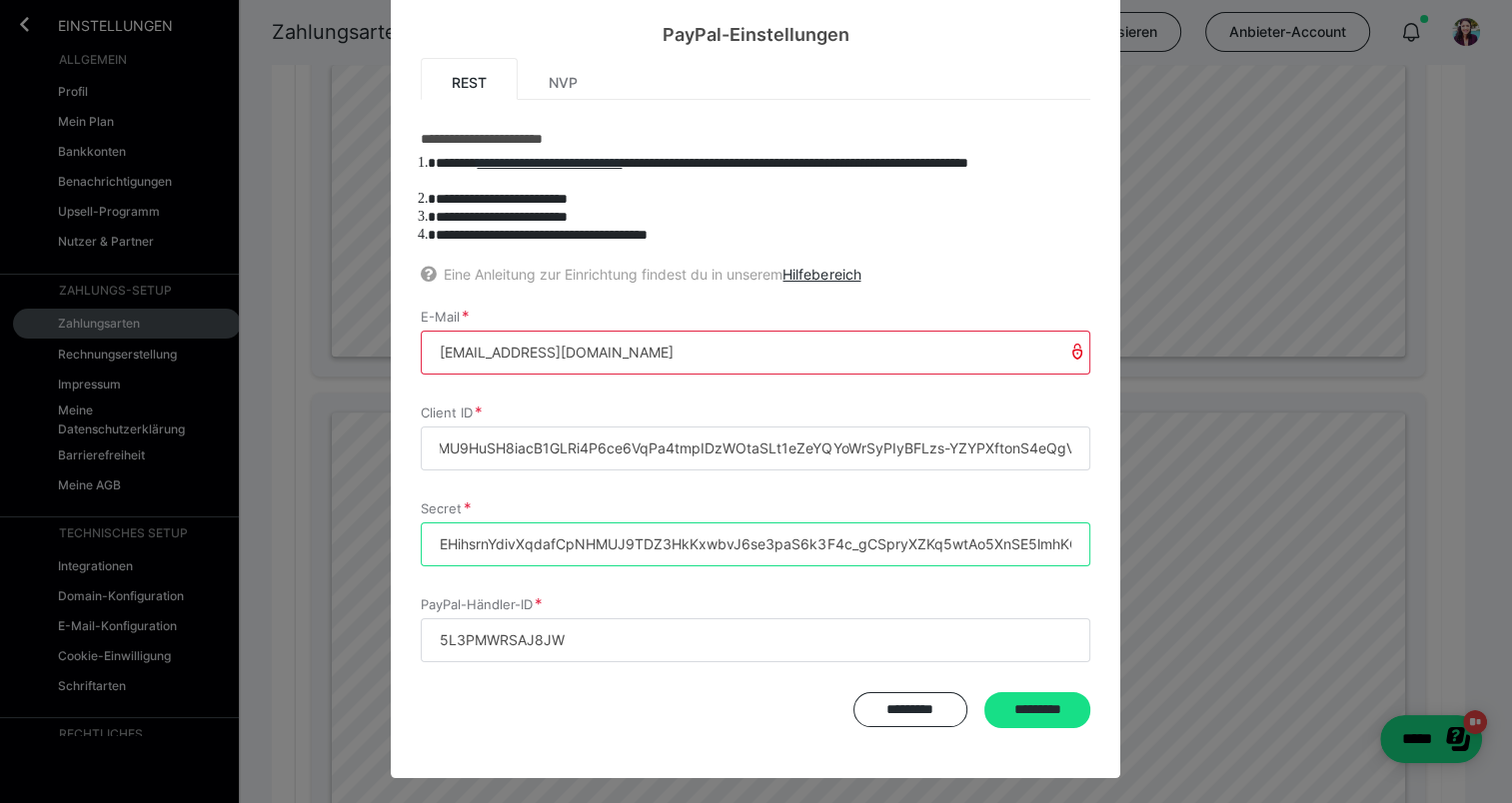 scroll, scrollTop: 0, scrollLeft: 0, axis: both 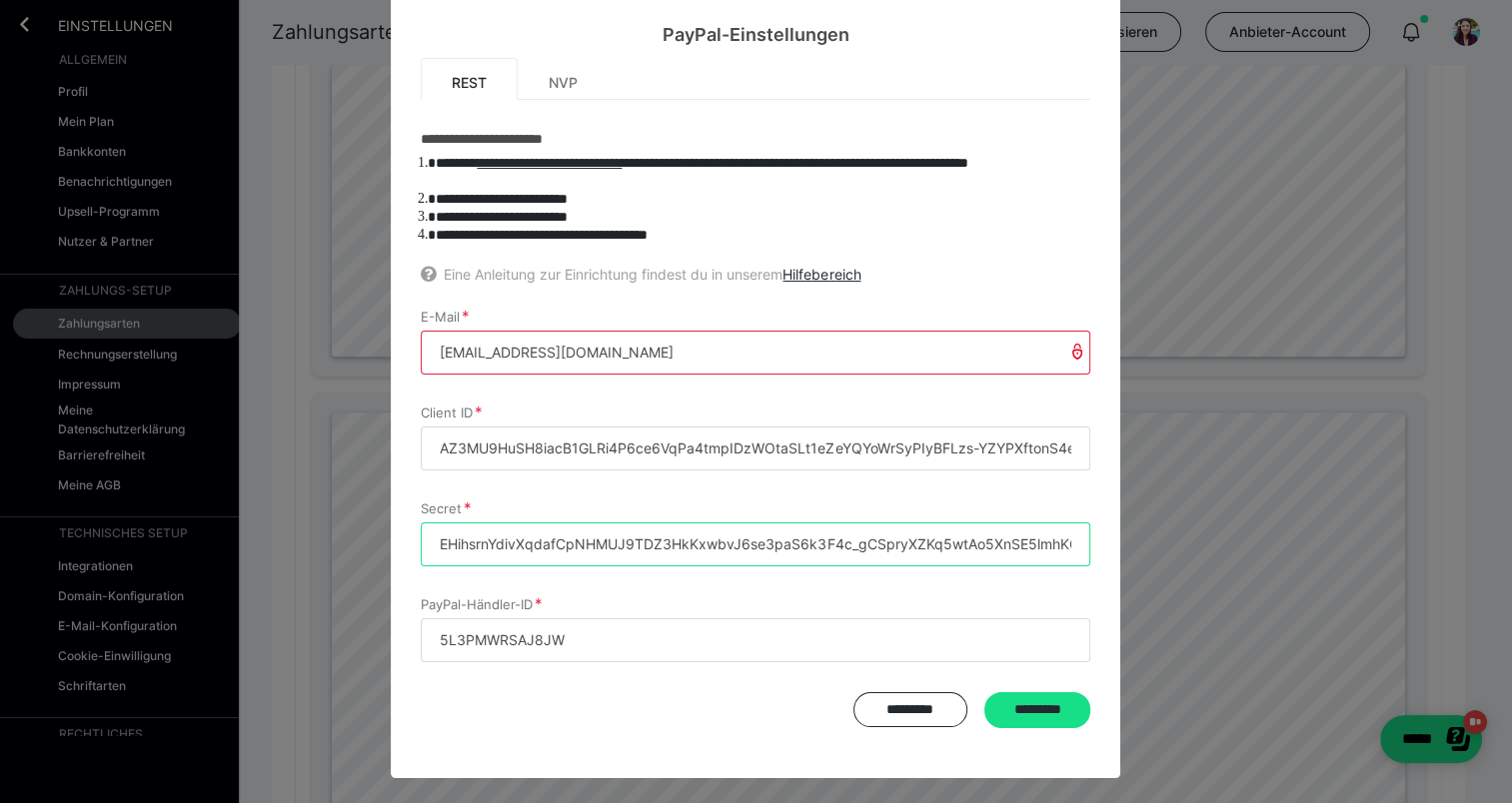 click on "EHihsrnYdivXqdafCpNHMUJ9TDZ3HkKxwbvJ6se3paS6k3F4c_gCSpryXZKq5wtAo5XnSE5lmhKQ4Vyk" at bounding box center [756, 544] 